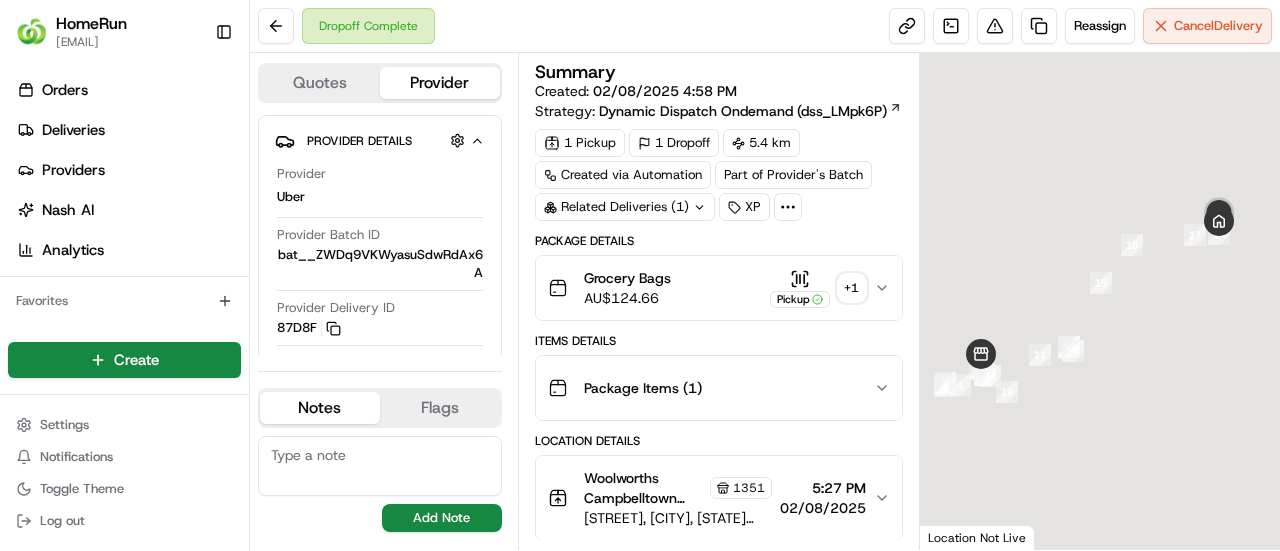 scroll, scrollTop: 0, scrollLeft: 0, axis: both 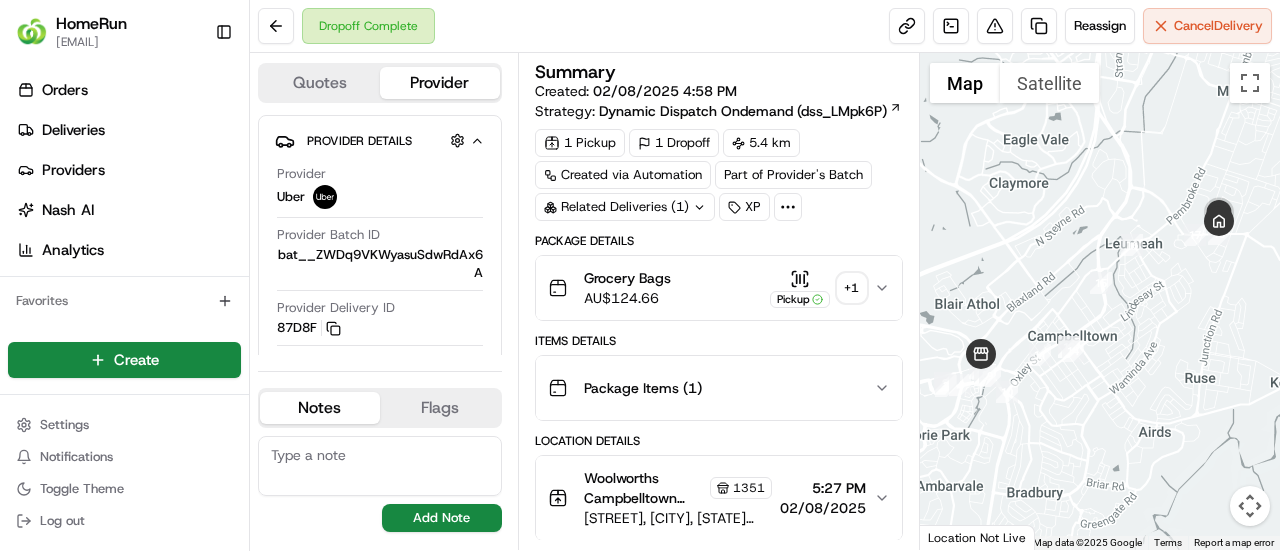 click 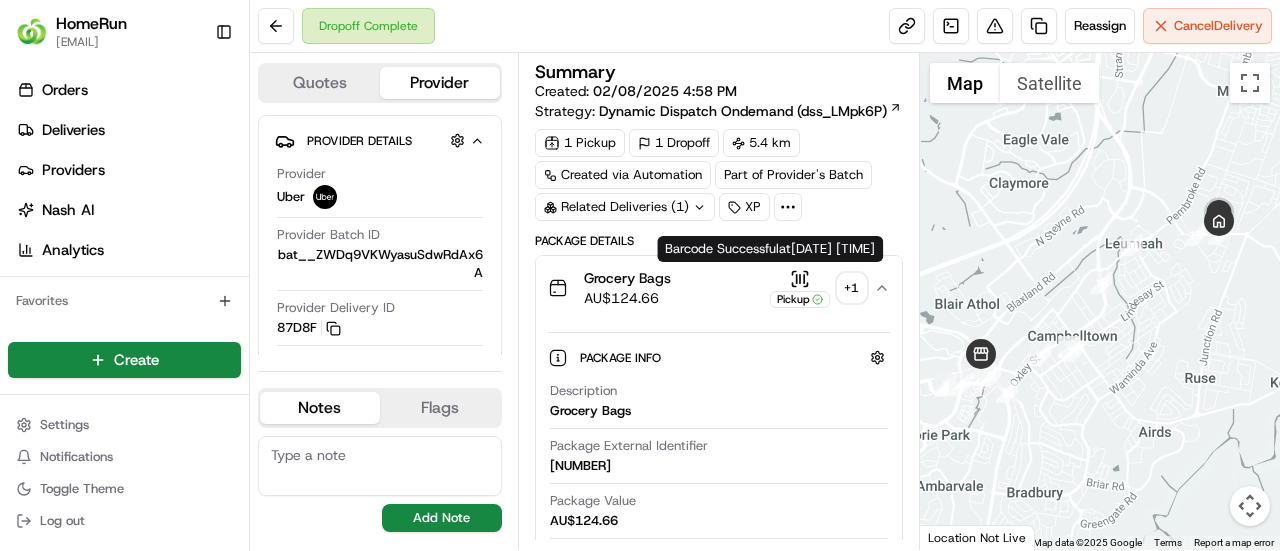 click 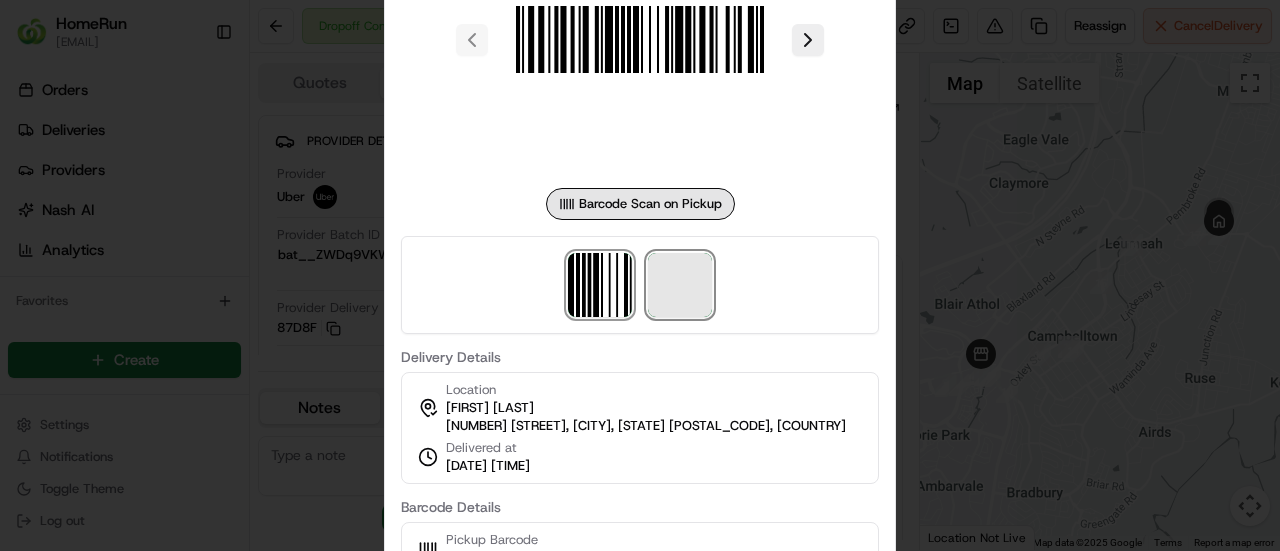 click at bounding box center [680, 285] 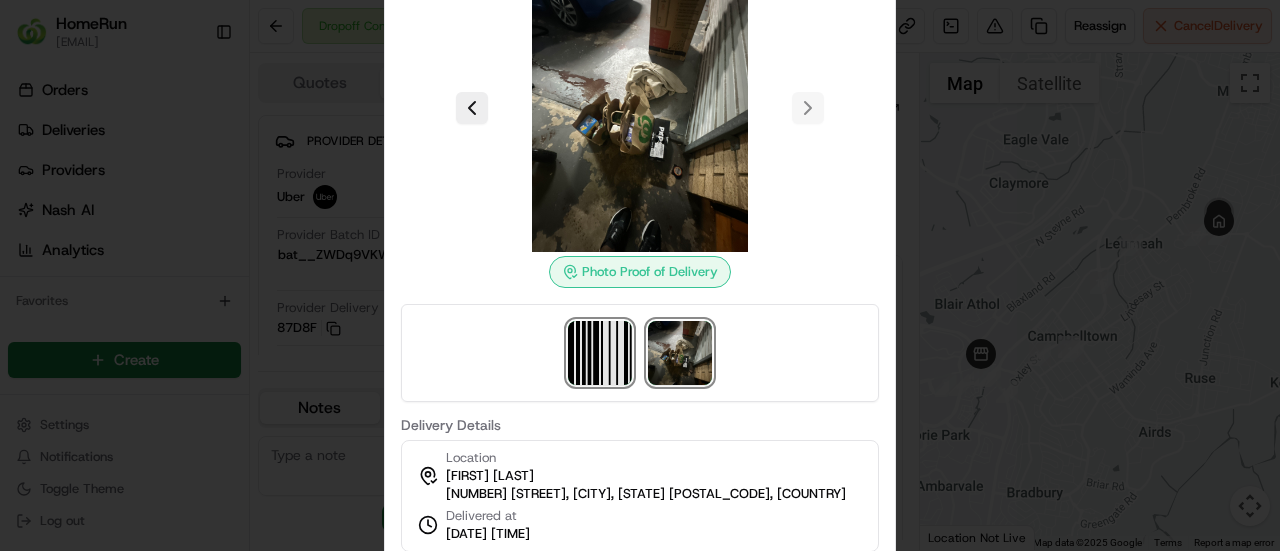 click at bounding box center [600, 353] 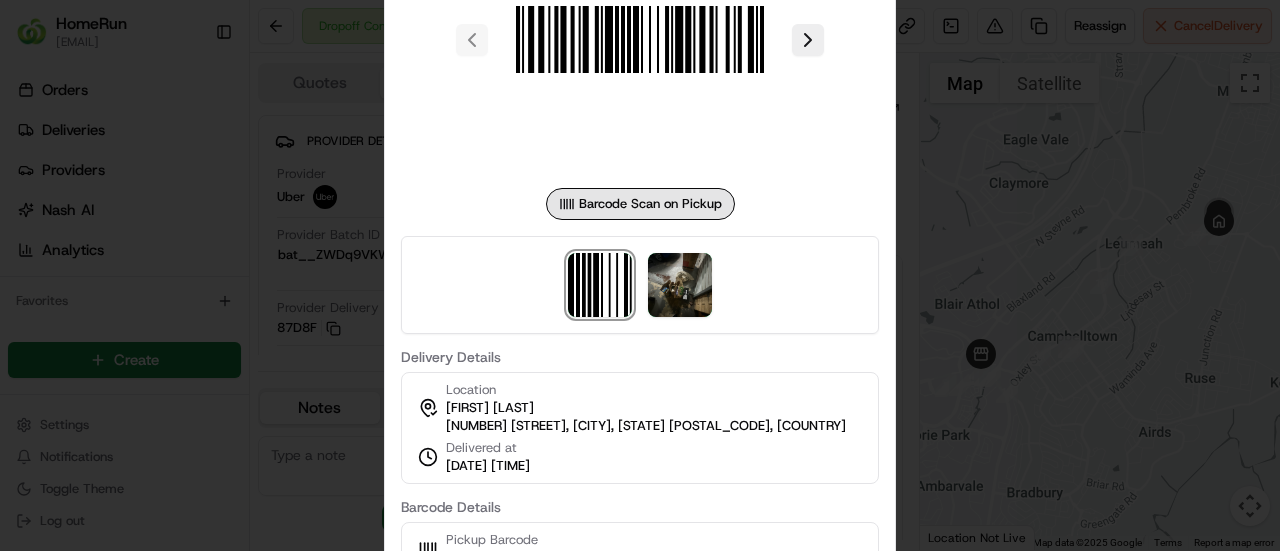 click on "Barcode Scan on Pickup Delivery Details Location  [FIRST] [LAST] [NUMBER] [STREET], [CITY], [STATE] [POSTAL_CODE], [COUNTRY] Delivered at [DATE] [TIME] Barcode Details Pickup Barcode [NUMBER] Scanned  at [TIME] Copy URL Close Close" at bounding box center [640, 276] 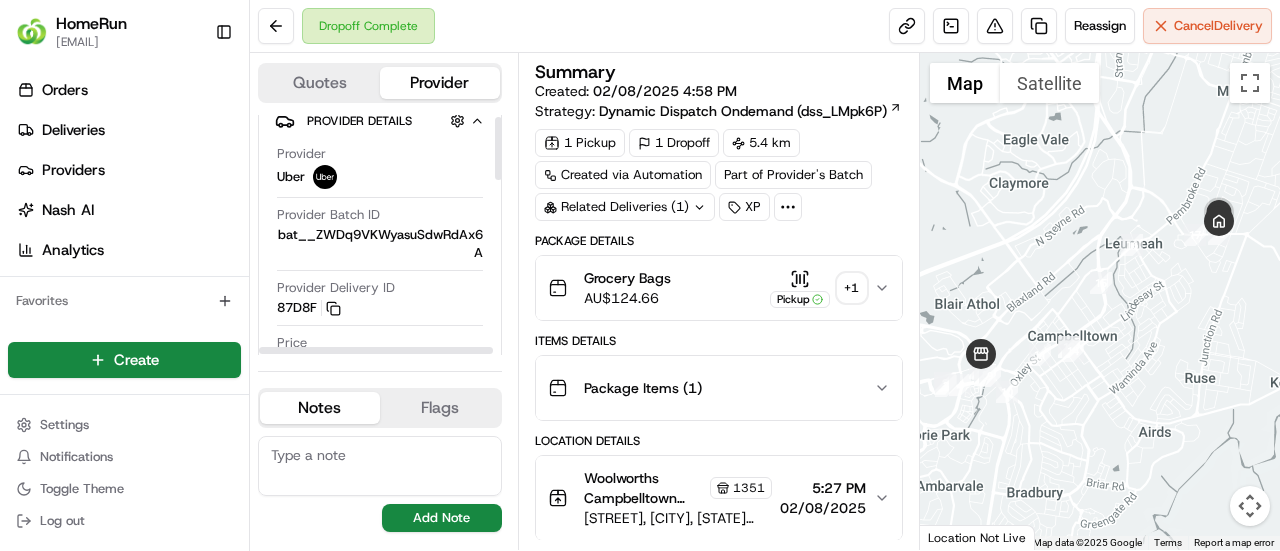 scroll, scrollTop: 7, scrollLeft: 0, axis: vertical 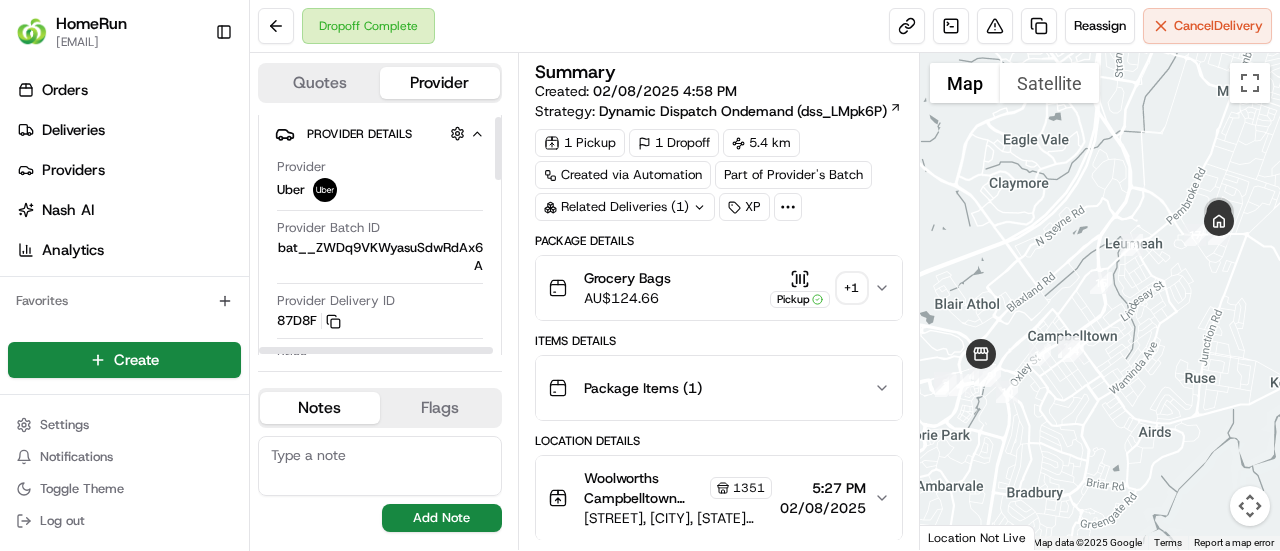 click at bounding box center (498, 148) 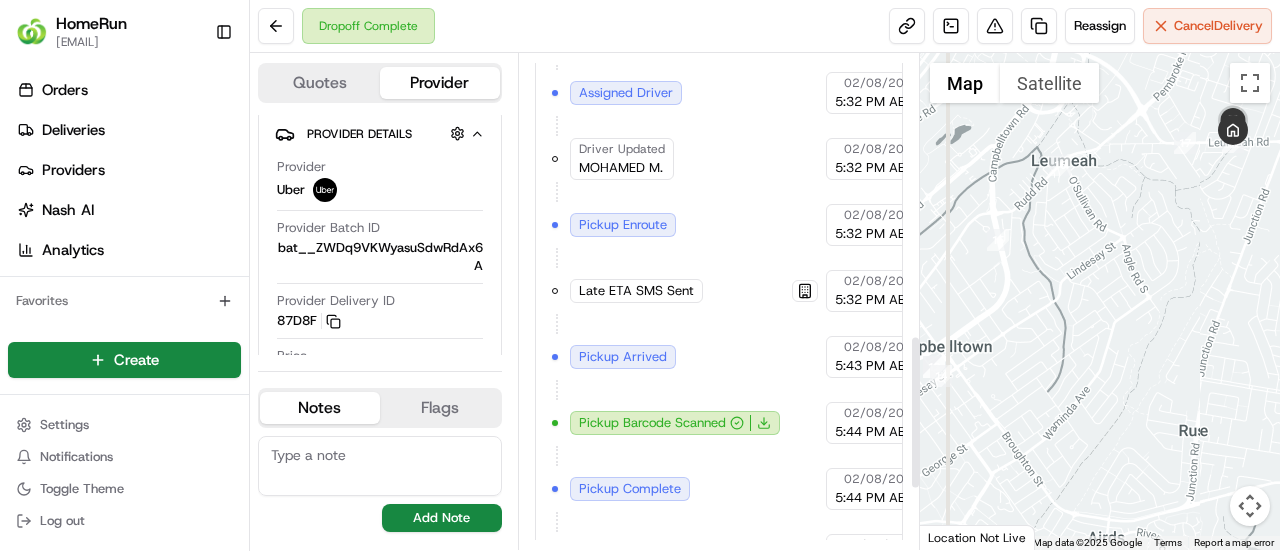 scroll, scrollTop: 899, scrollLeft: 0, axis: vertical 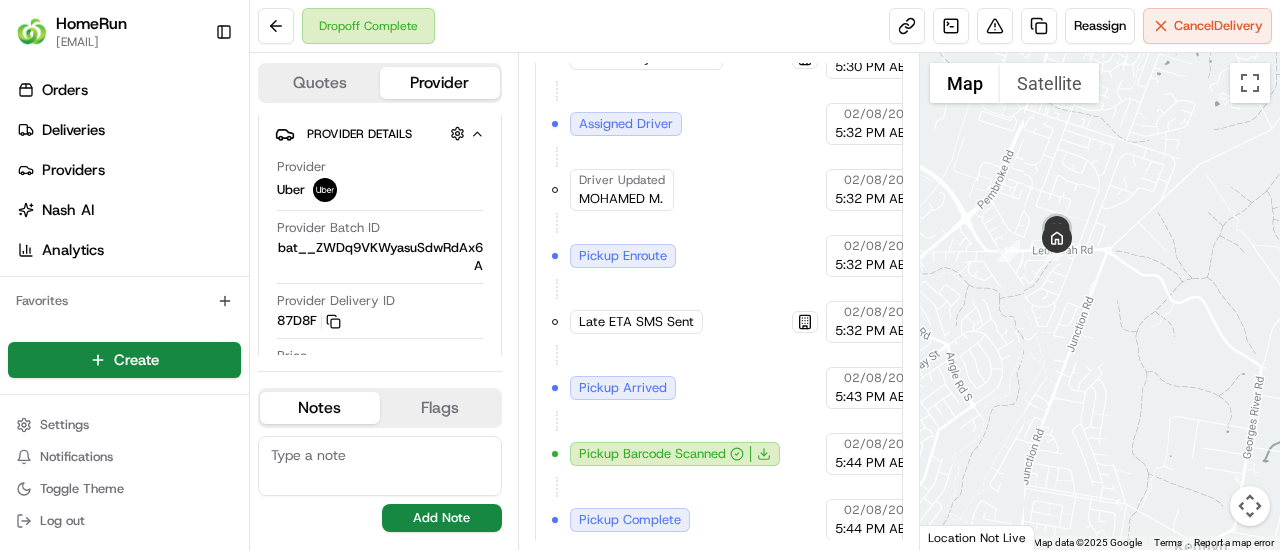drag, startPoint x: 1151, startPoint y: 176, endPoint x: 1042, endPoint y: 299, distance: 164.3472 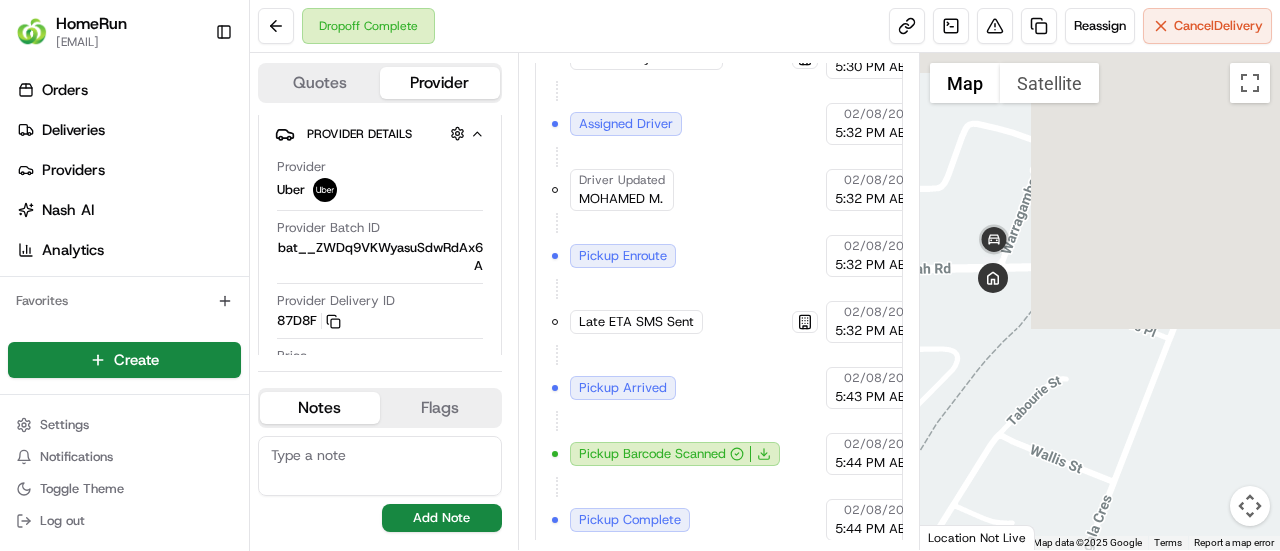 drag, startPoint x: 934, startPoint y: 121, endPoint x: 1084, endPoint y: 507, distance: 414.12076 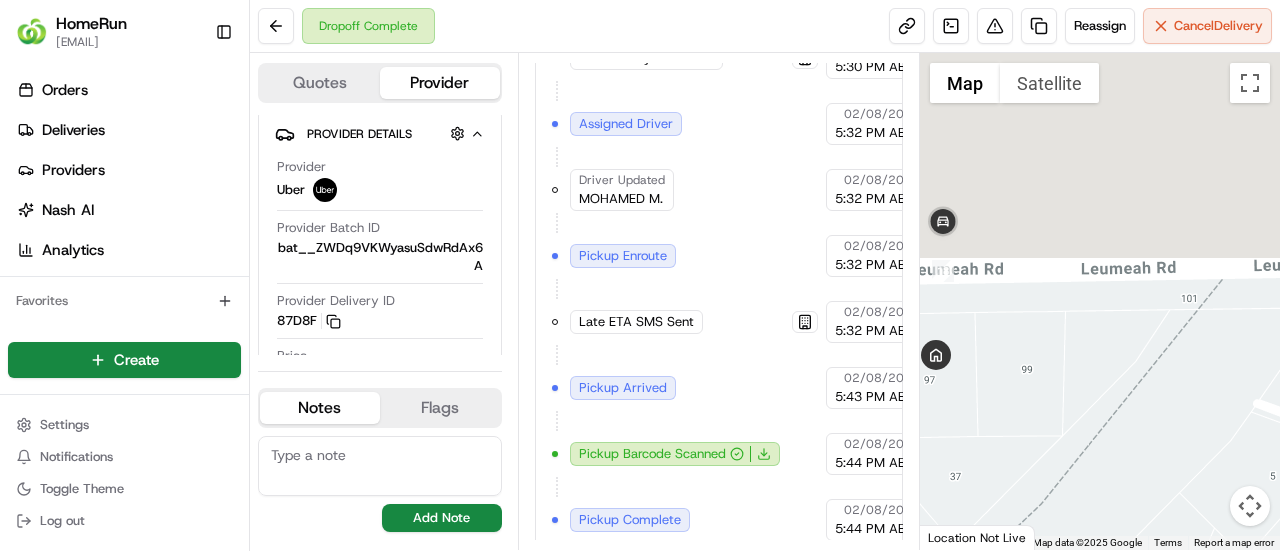 drag, startPoint x: 1037, startPoint y: 210, endPoint x: 1190, endPoint y: 537, distance: 361.02356 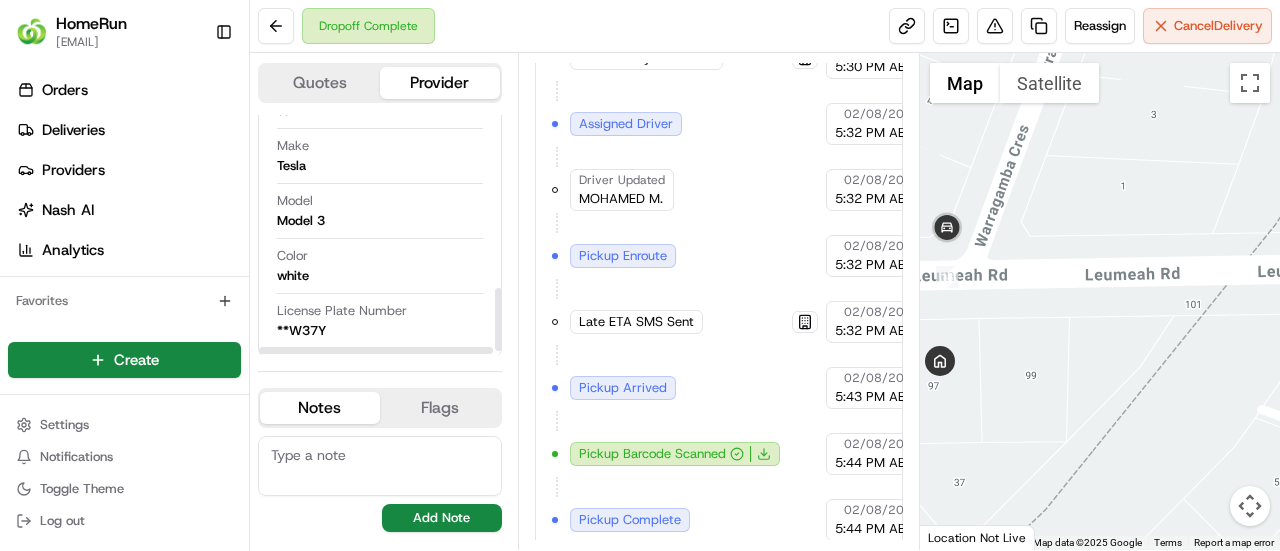 scroll, scrollTop: 671, scrollLeft: 0, axis: vertical 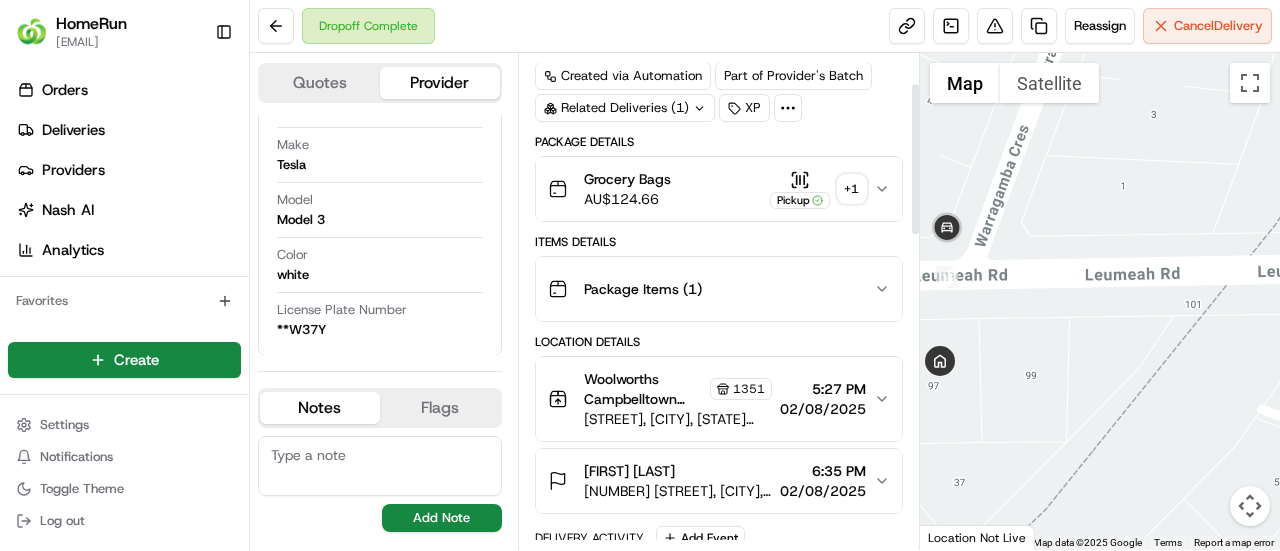 click 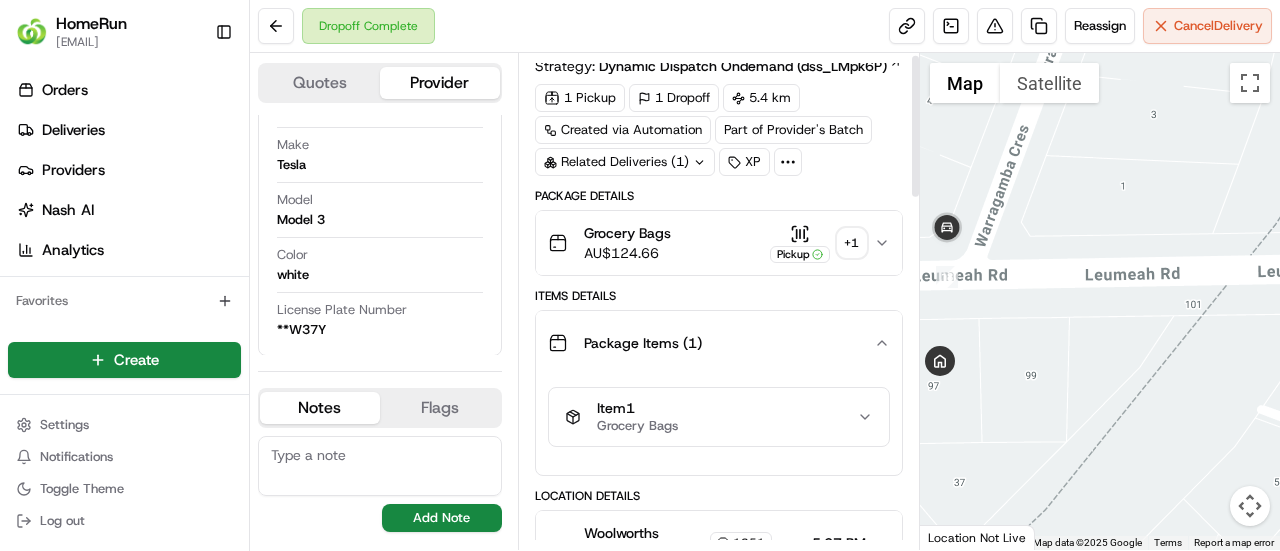 scroll, scrollTop: 0, scrollLeft: 0, axis: both 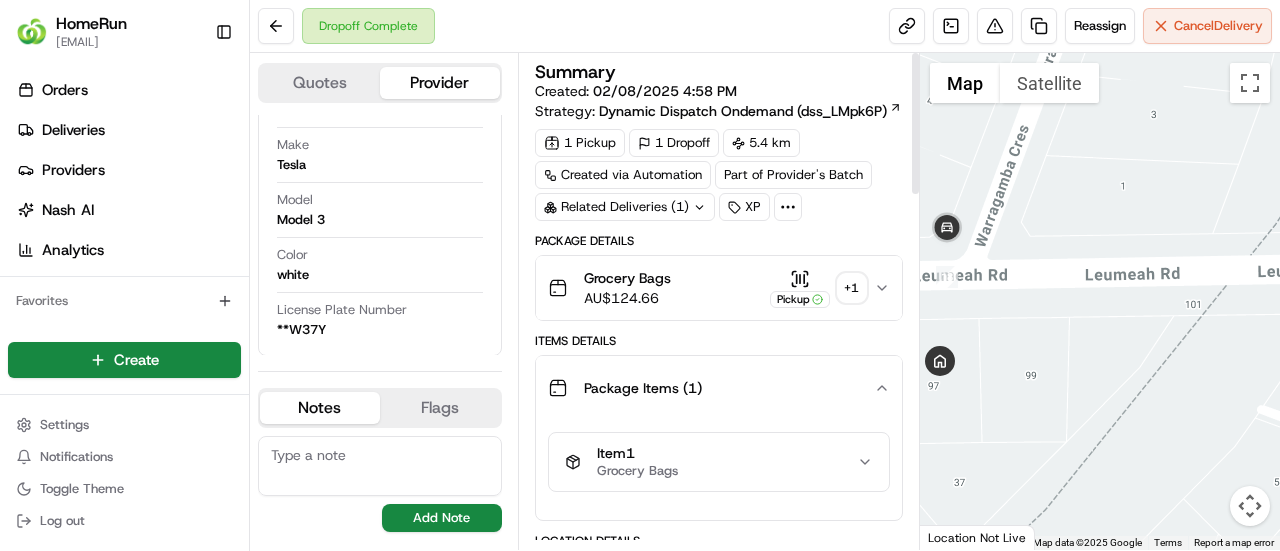 click 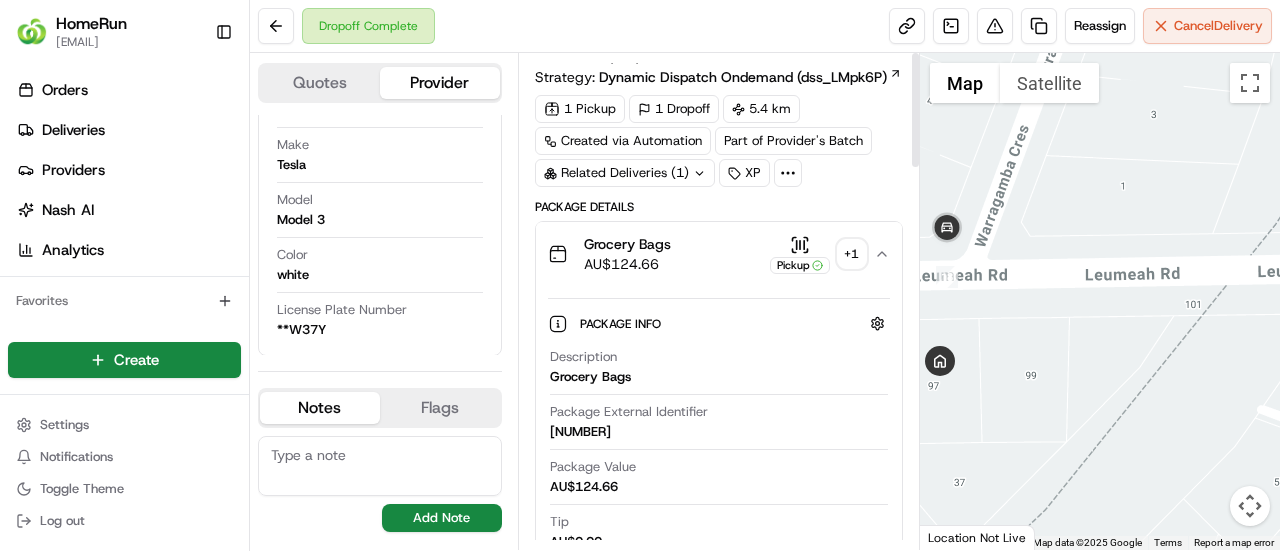 scroll, scrollTop: 0, scrollLeft: 0, axis: both 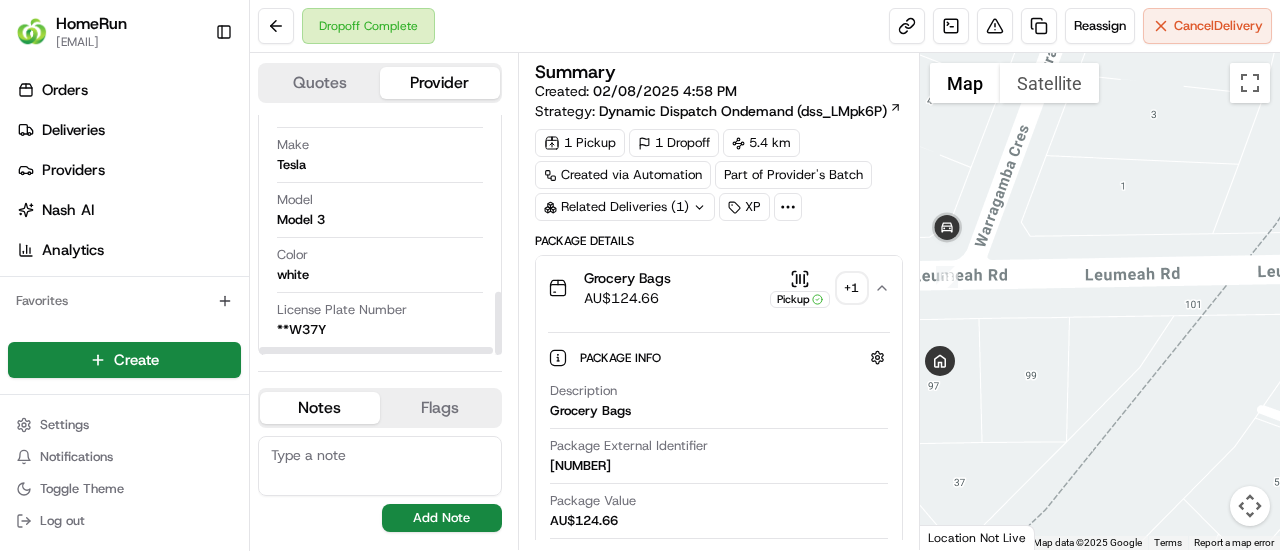 click on "Quotes" at bounding box center [320, 83] 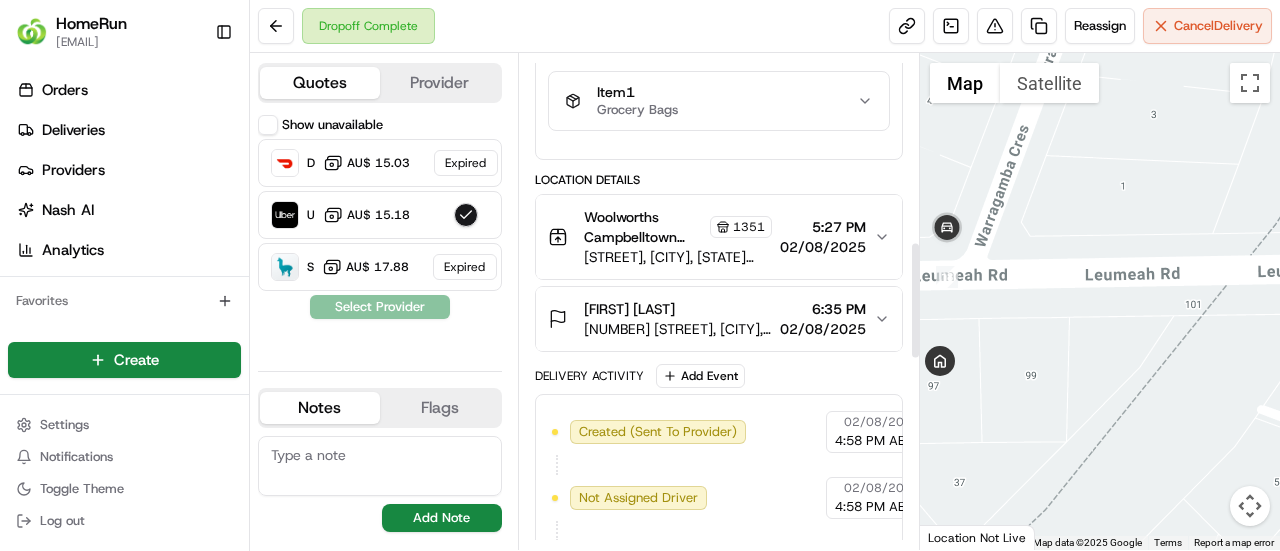 scroll, scrollTop: 800, scrollLeft: 0, axis: vertical 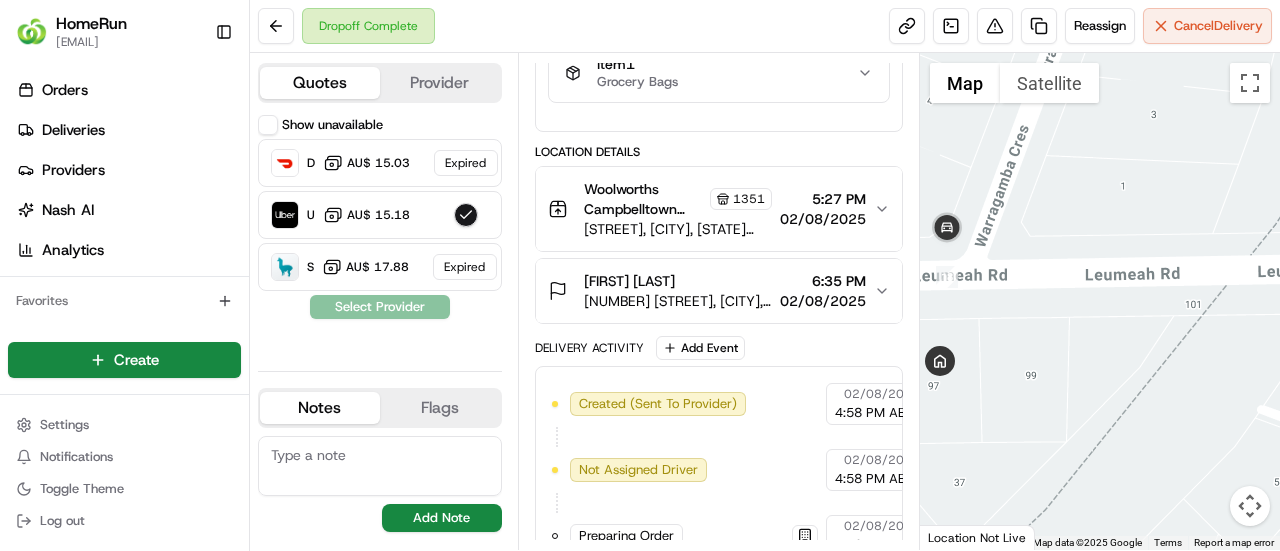 click on "[NUMBER] [STREET], [CITY], [STATE] [POSTAL_CODE], [COUNTRY]" at bounding box center [678, 301] 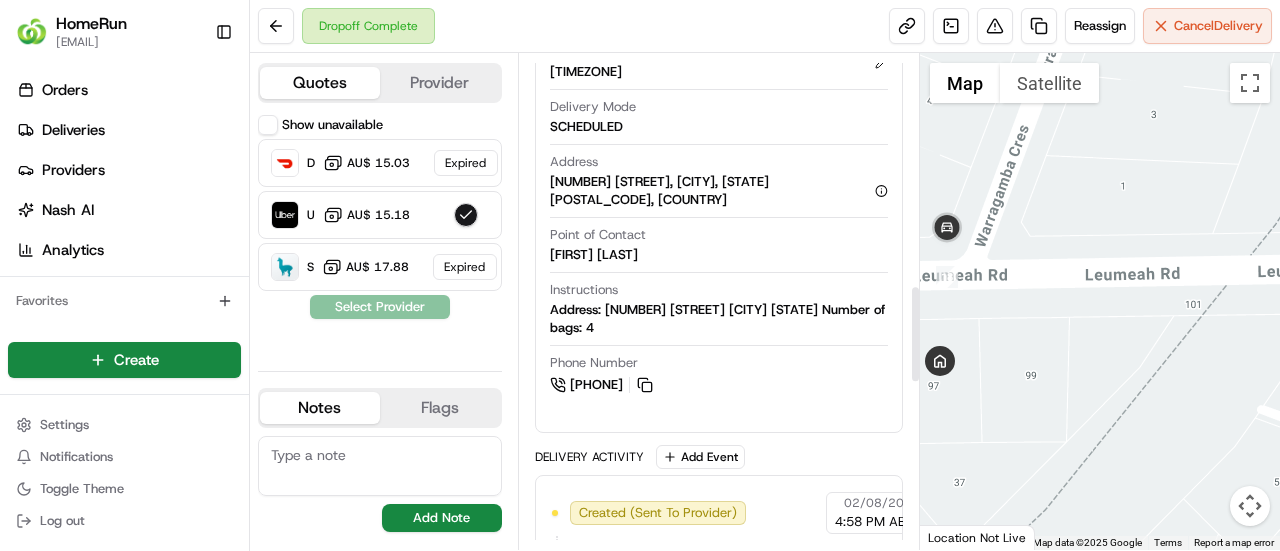 scroll, scrollTop: 1200, scrollLeft: 0, axis: vertical 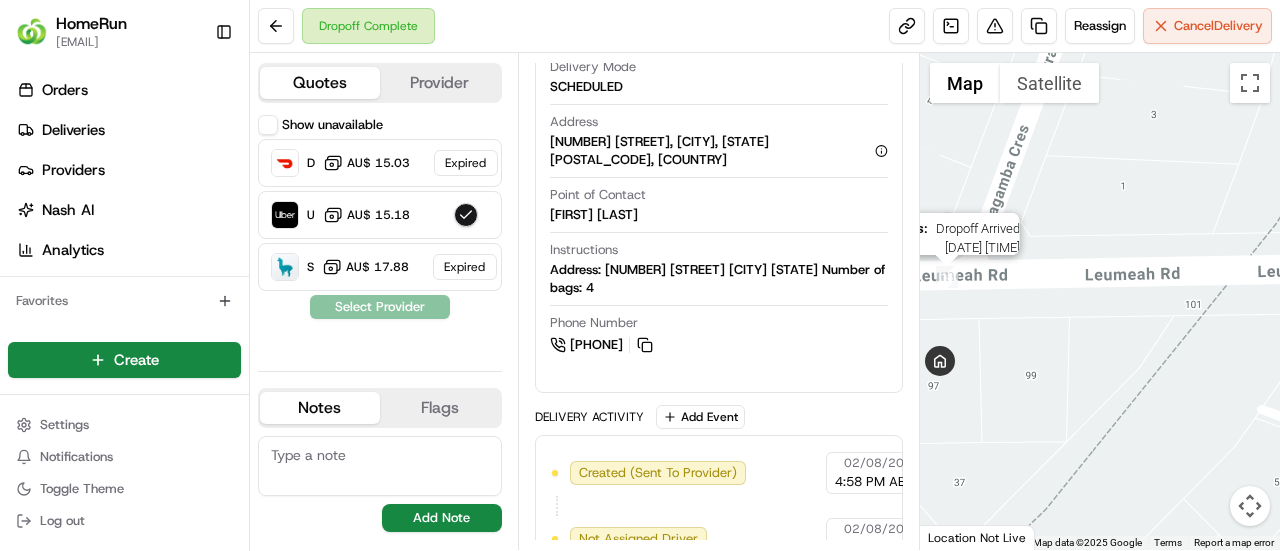 click at bounding box center [947, 277] 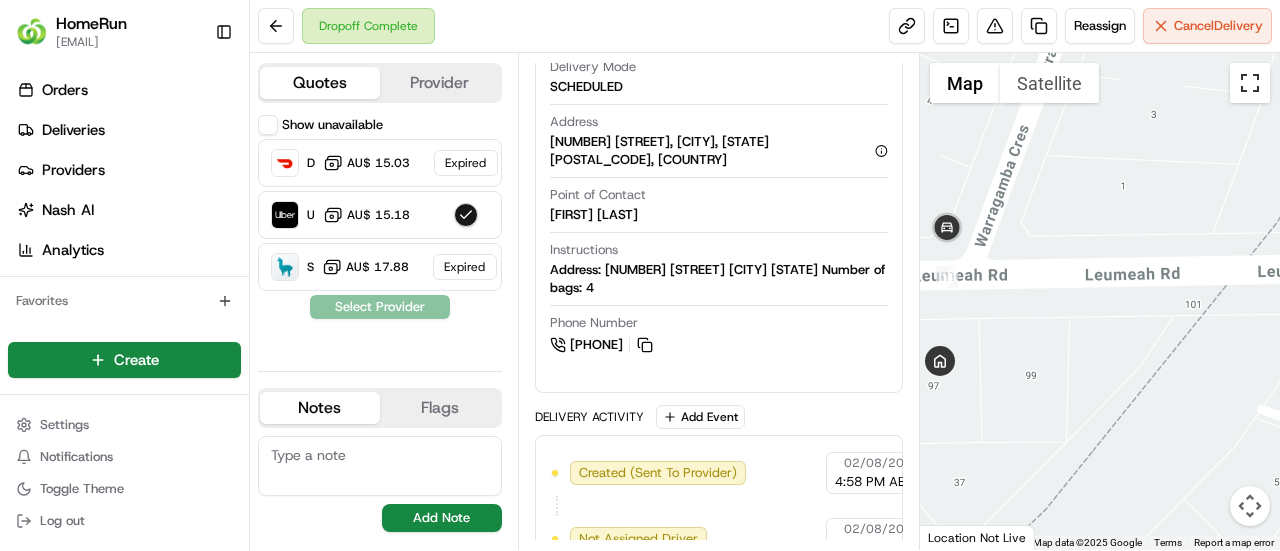 click at bounding box center [1250, 83] 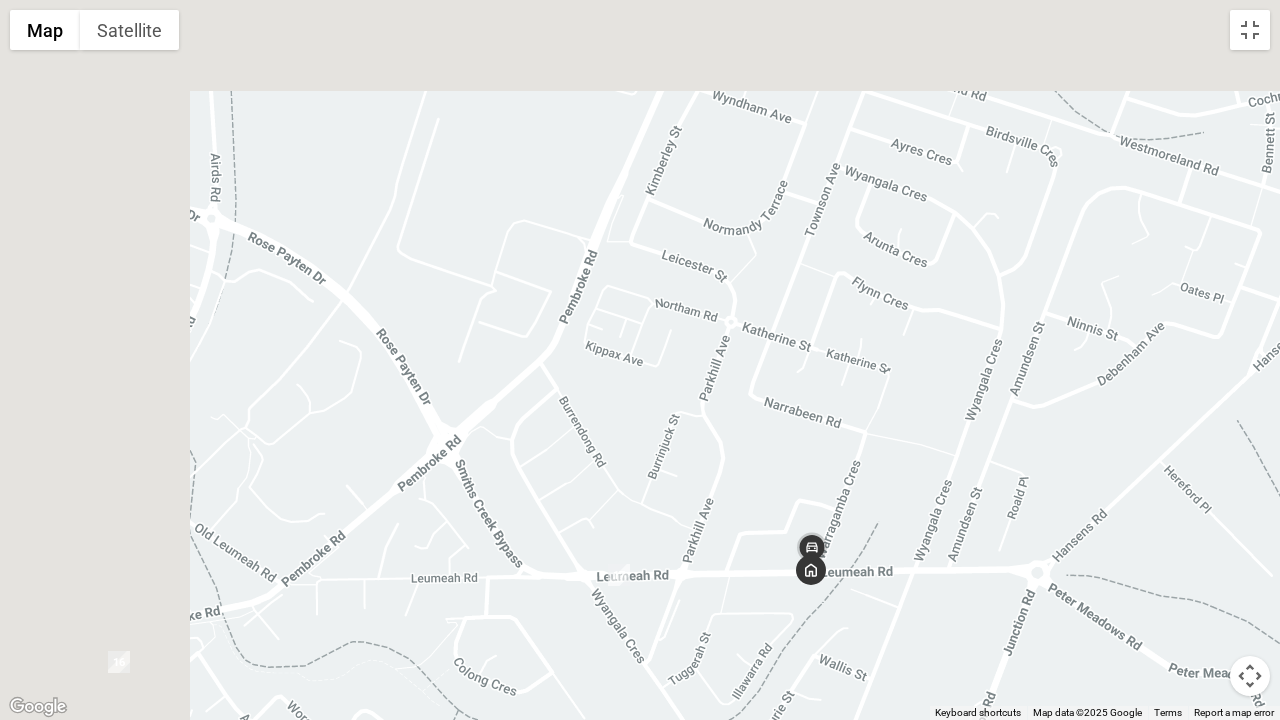 drag, startPoint x: 357, startPoint y: 435, endPoint x: 652, endPoint y: 623, distance: 349.8128 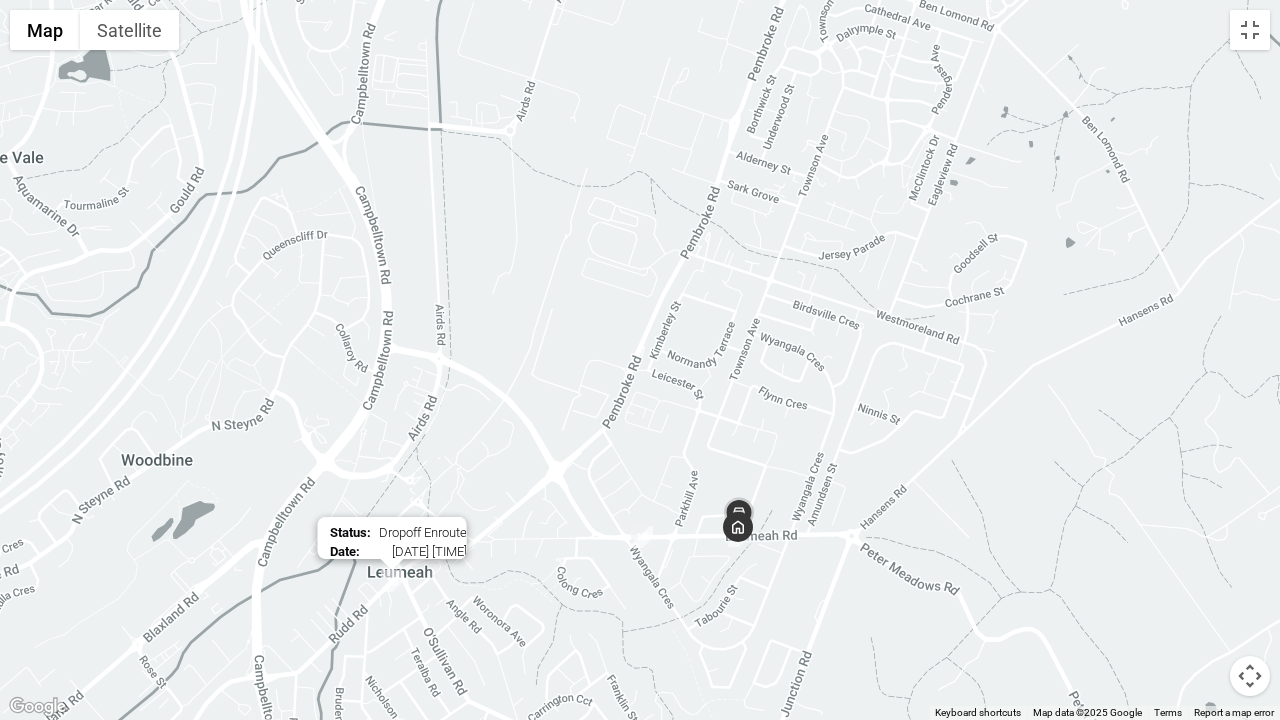 click at bounding box center [392, 581] 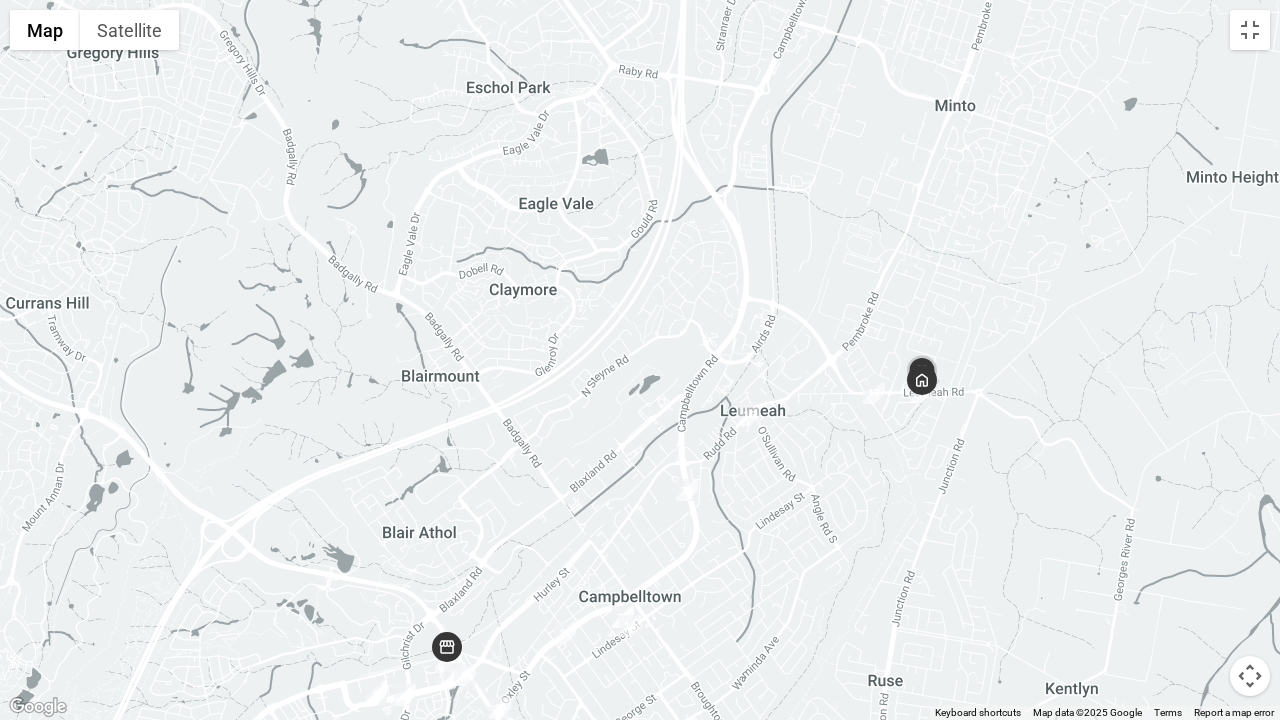 drag, startPoint x: 558, startPoint y: 548, endPoint x: 769, endPoint y: 388, distance: 264.8037 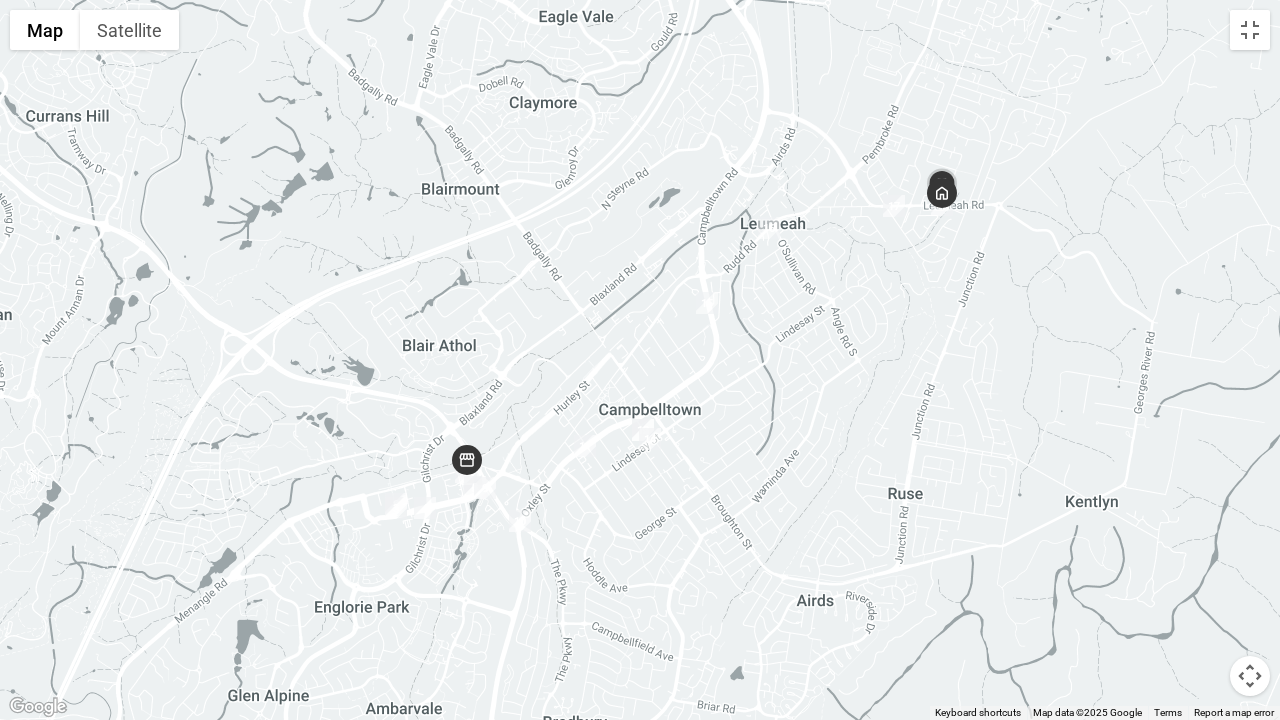 drag, startPoint x: 773, startPoint y: 576, endPoint x: 792, endPoint y: 390, distance: 186.96791 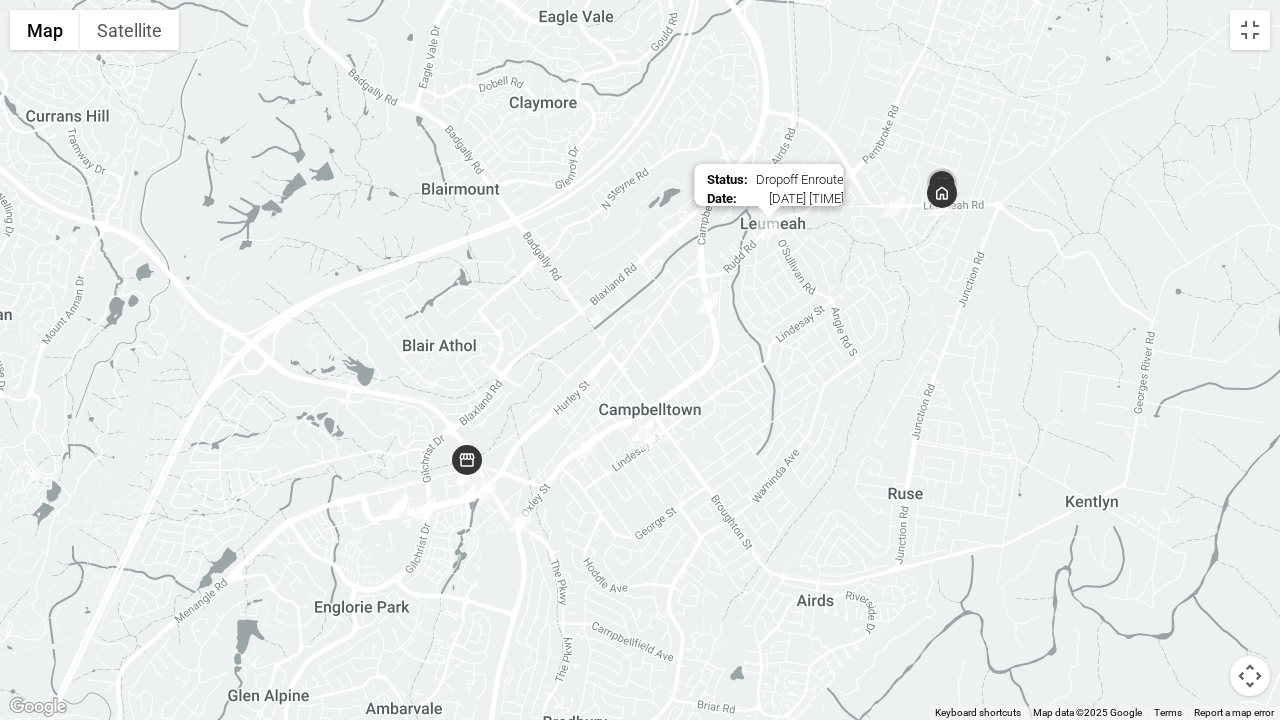 click at bounding box center [769, 228] 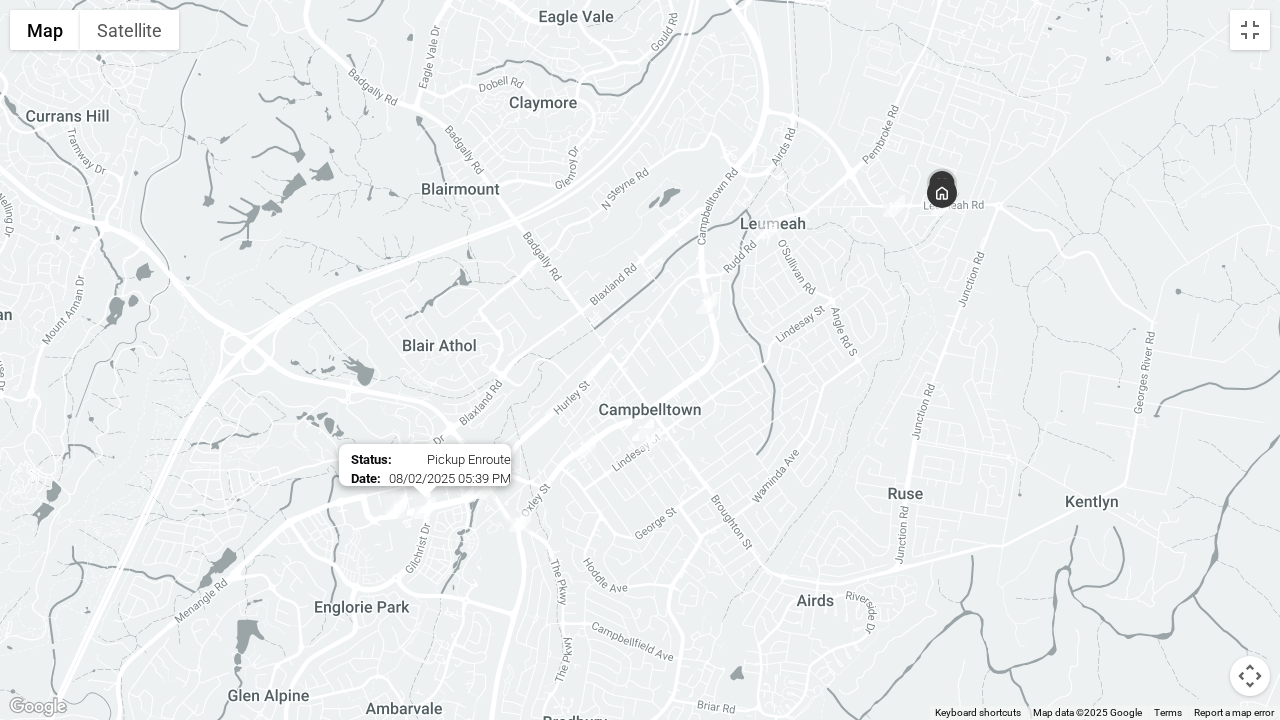 click at bounding box center [425, 508] 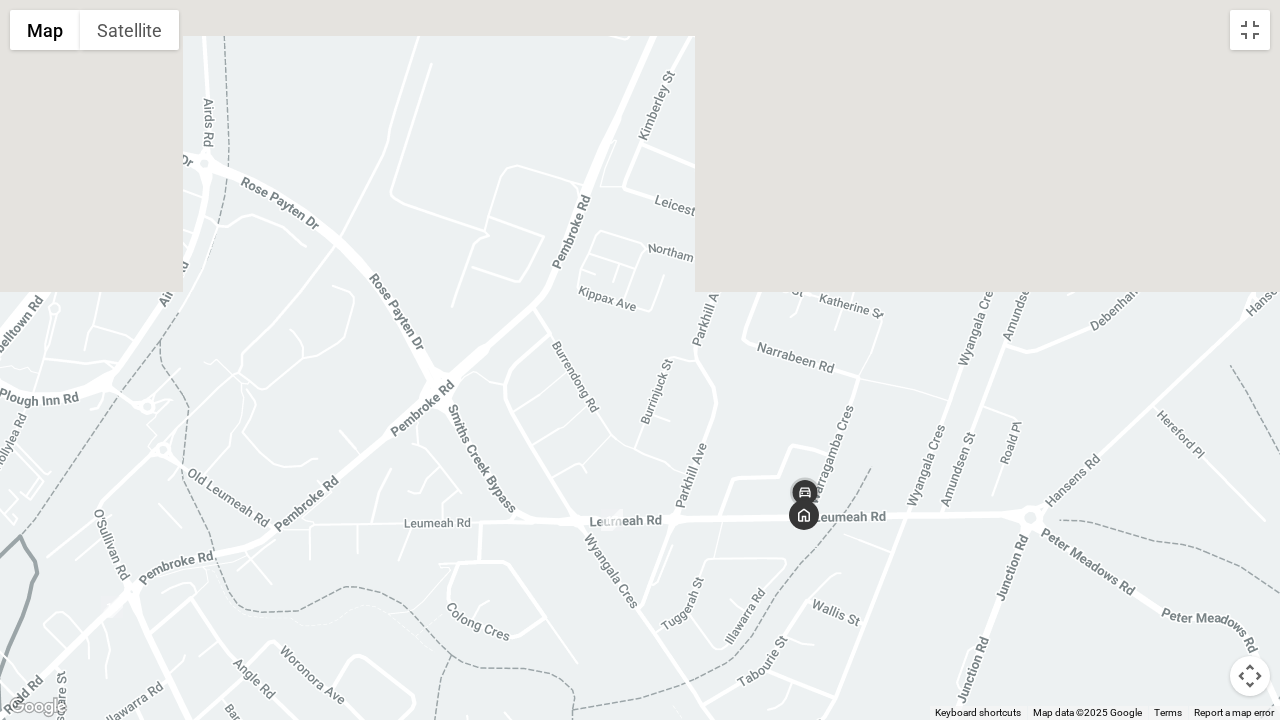 drag, startPoint x: 904, startPoint y: 50, endPoint x: 857, endPoint y: 616, distance: 567.94806 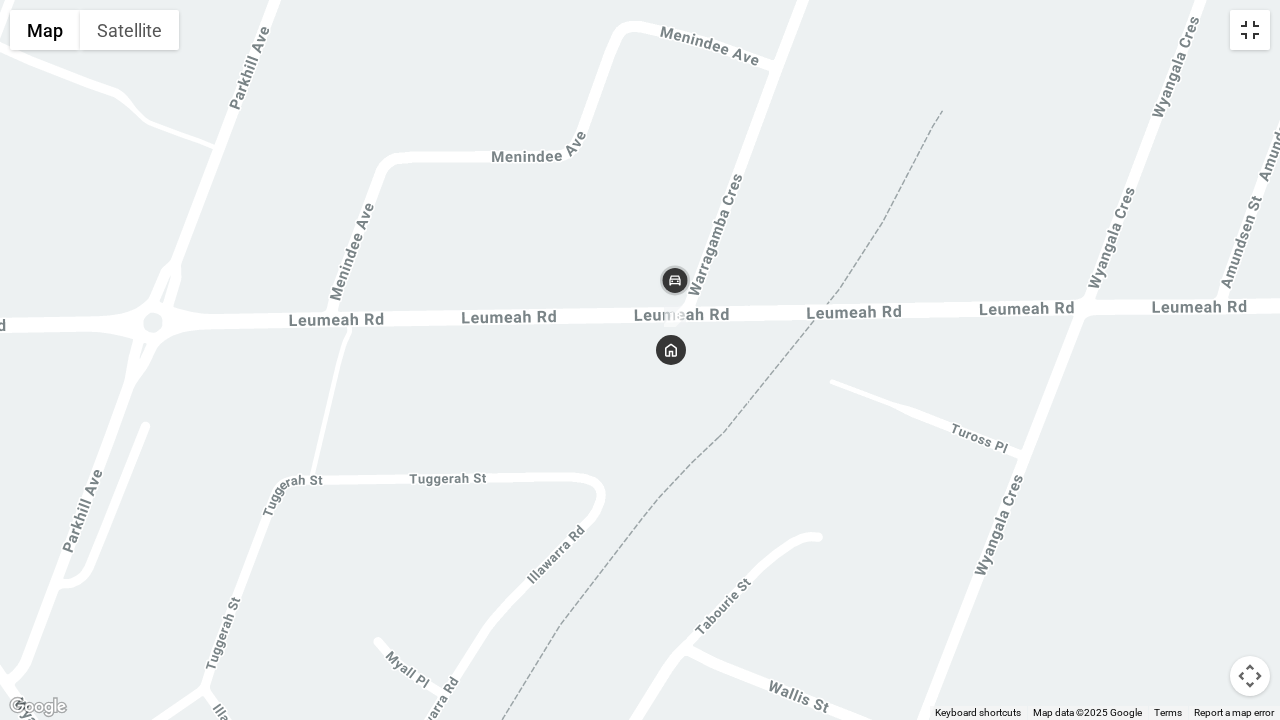 click at bounding box center [1250, 30] 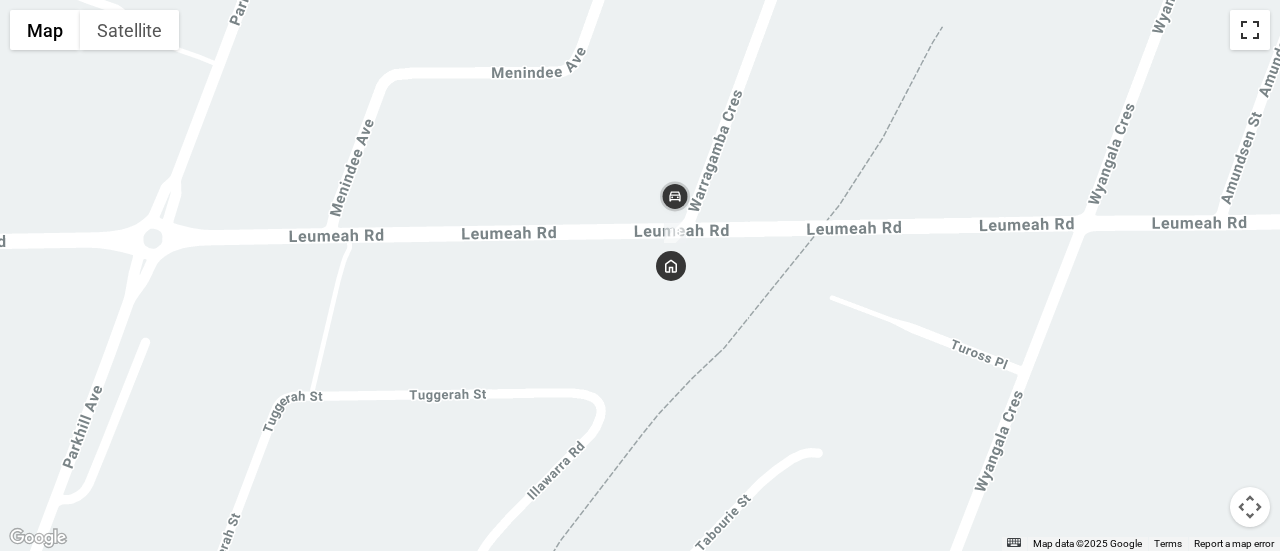 scroll, scrollTop: 0, scrollLeft: 0, axis: both 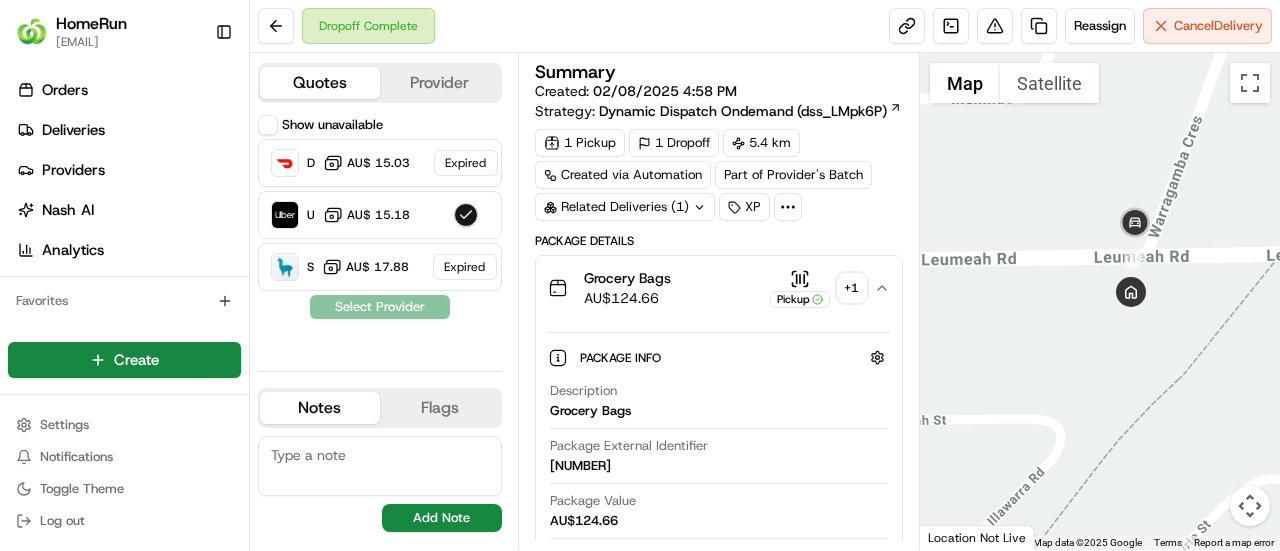 click 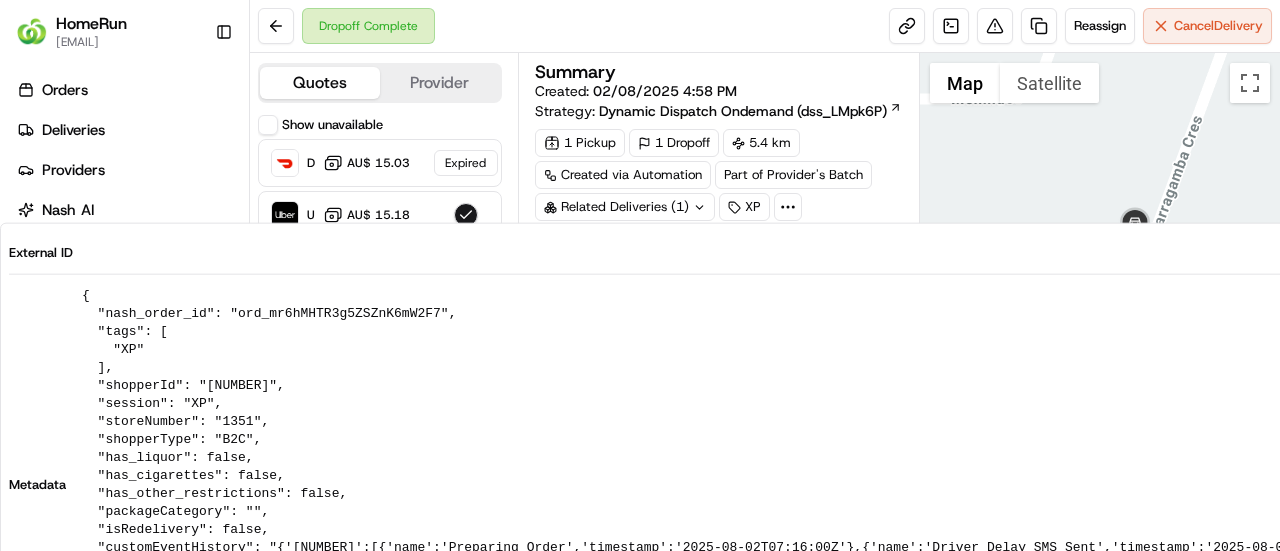 click 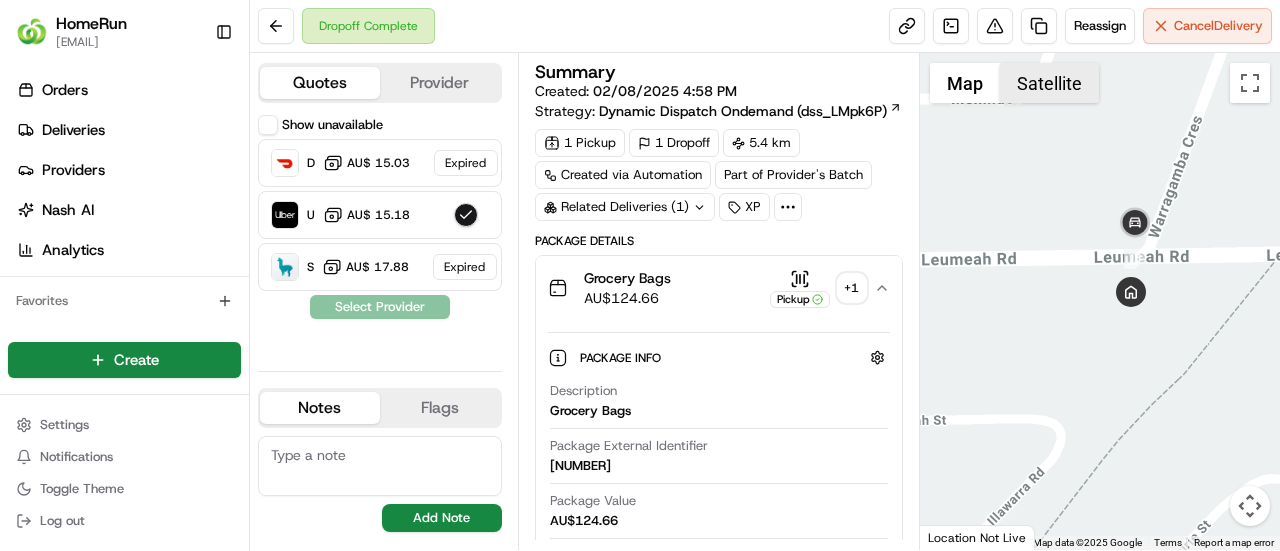 click on "Satellite" at bounding box center [1049, 83] 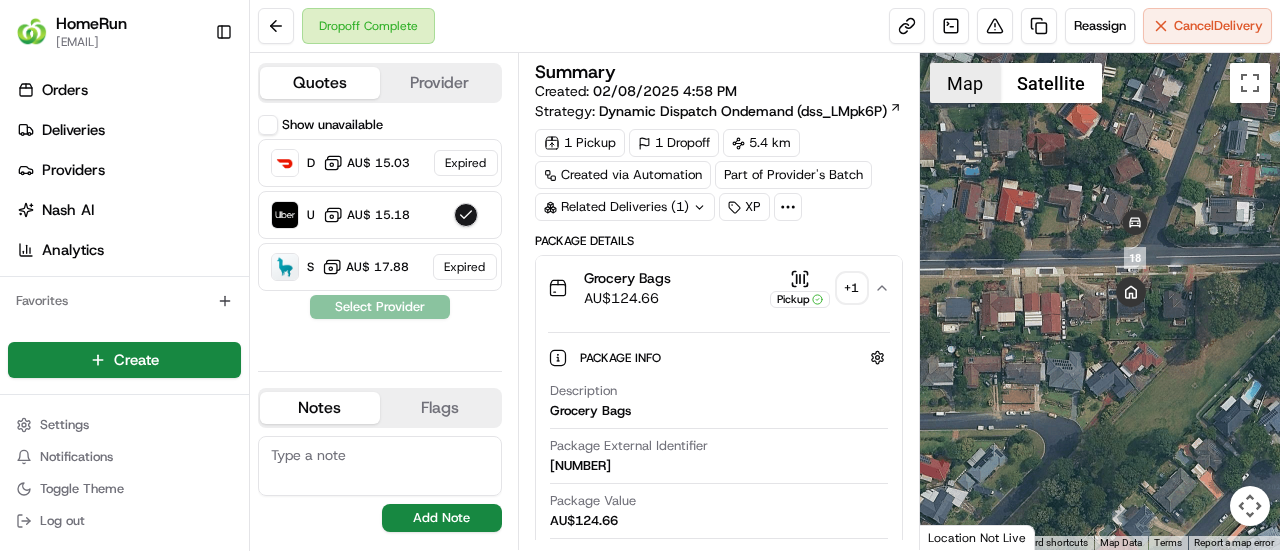 click on "Map" at bounding box center (965, 83) 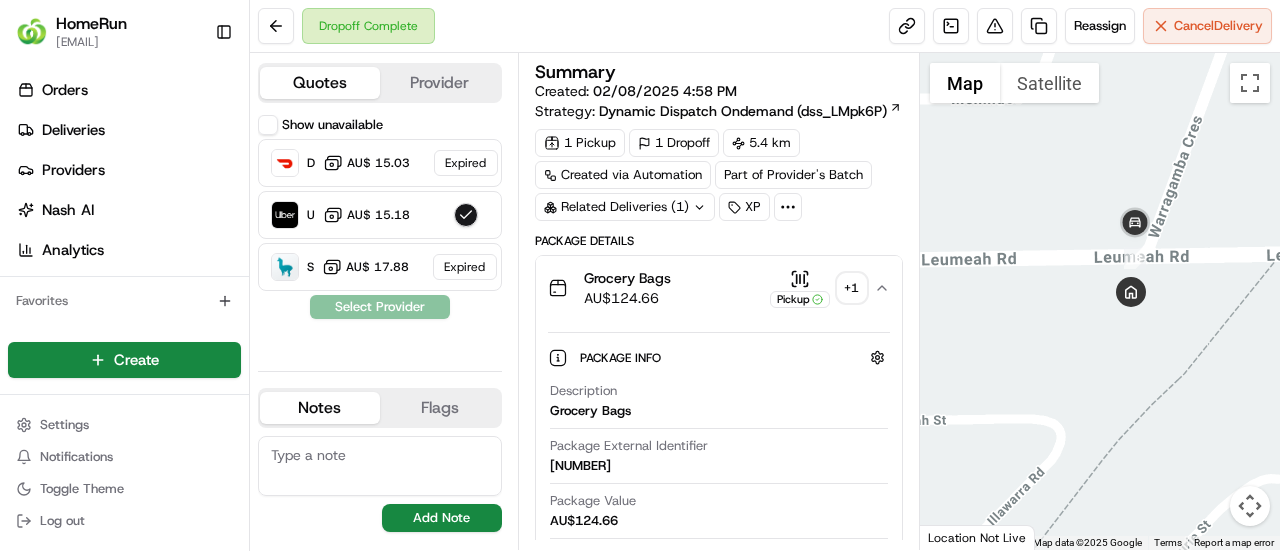 click on "Dynamic Dispatch Ondemand (dss_LMpk6P)" at bounding box center [750, 111] 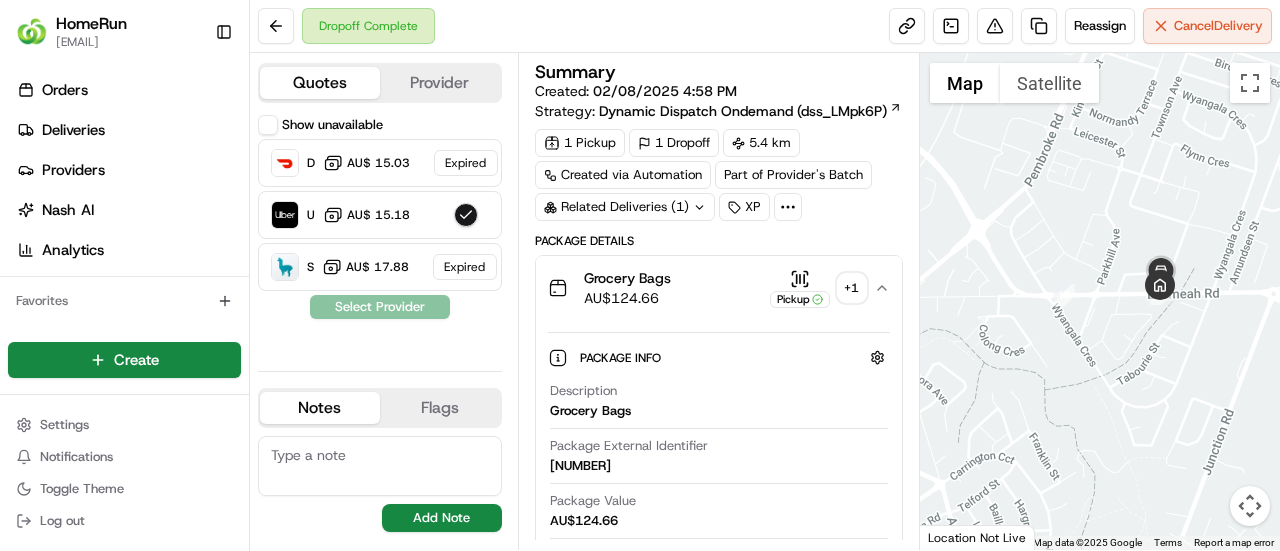 drag, startPoint x: 978, startPoint y: 263, endPoint x: 1076, endPoint y: 389, distance: 159.62456 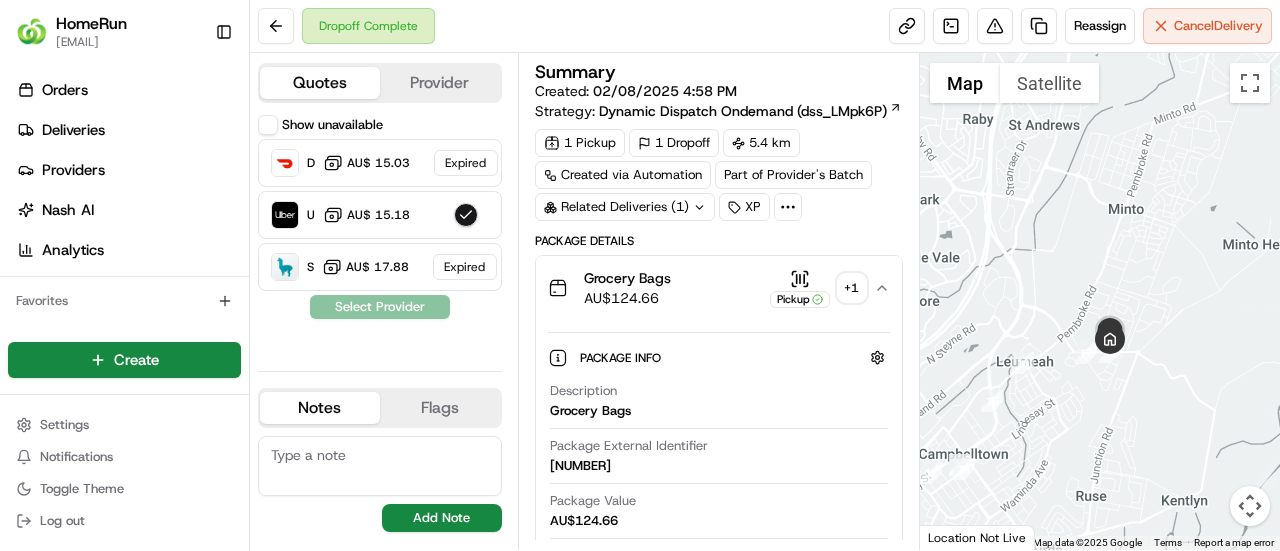 click on "Provider" at bounding box center [440, 83] 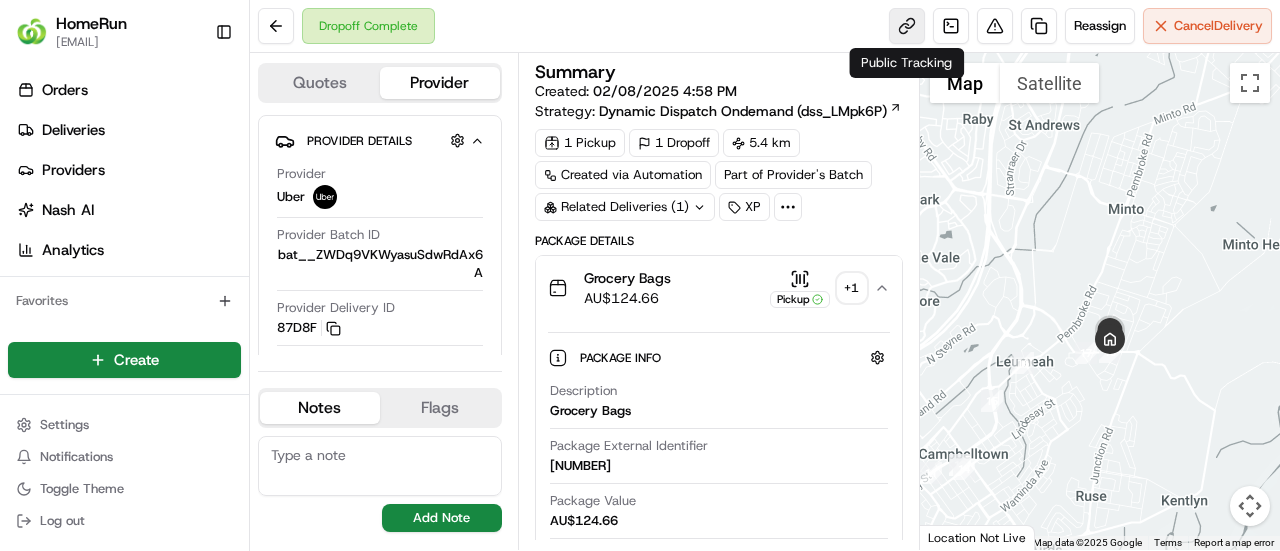 click at bounding box center [907, 26] 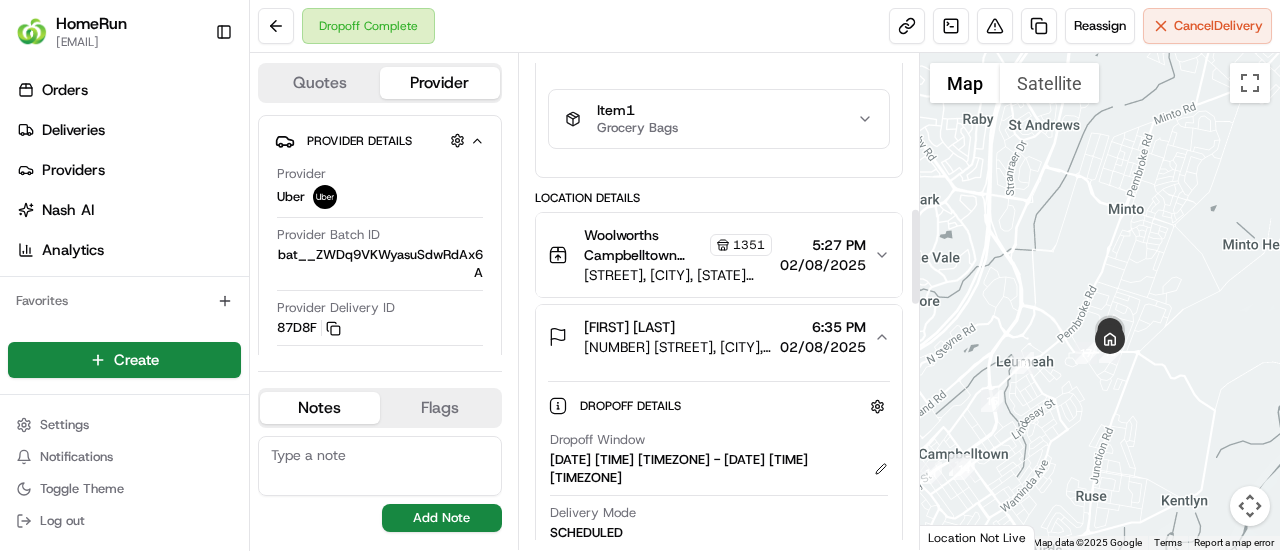 scroll, scrollTop: 800, scrollLeft: 0, axis: vertical 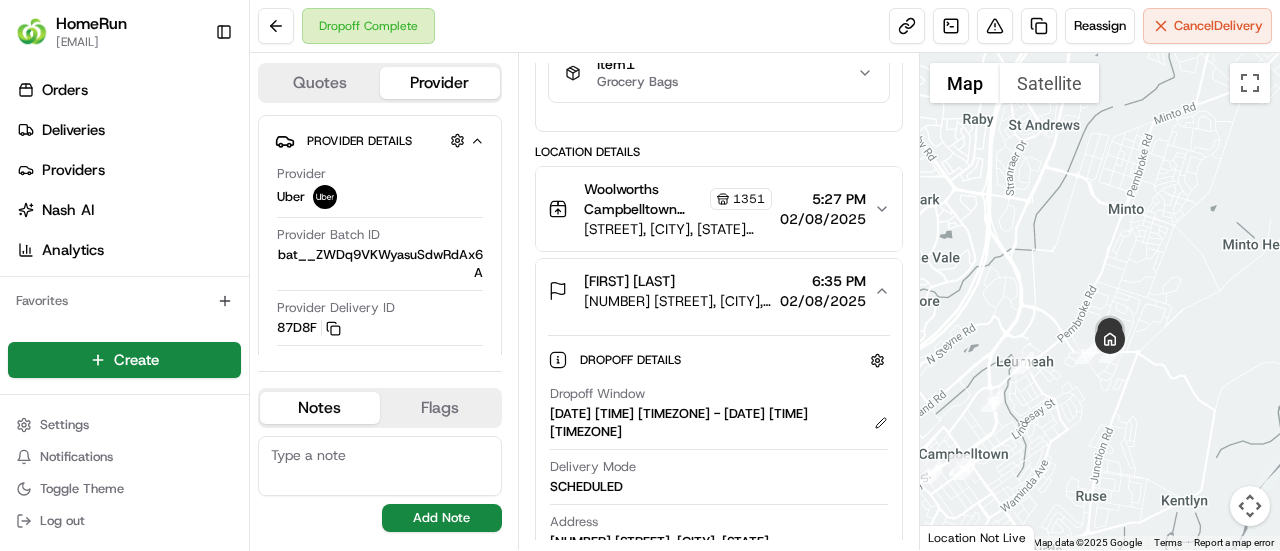 click on "[COMPANY] [STORE_NAME] [STORE_ADDRESS], [CITY], [STATE] [POSTAL_CODE], [COUNTRY] [TIME] [DATE]" at bounding box center [719, 209] 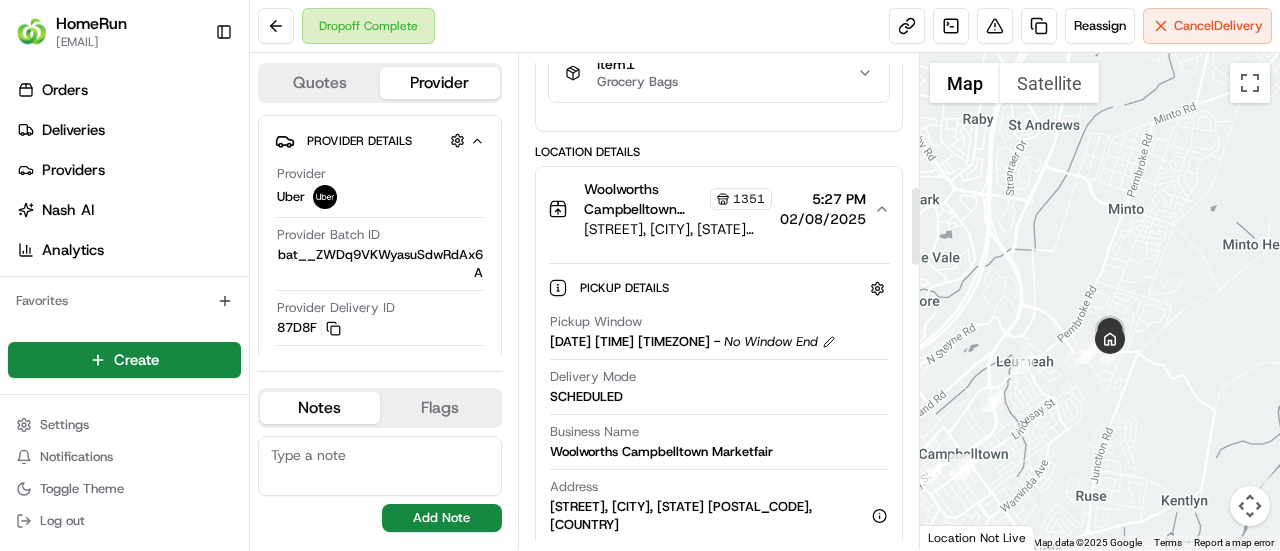 scroll, scrollTop: 900, scrollLeft: 0, axis: vertical 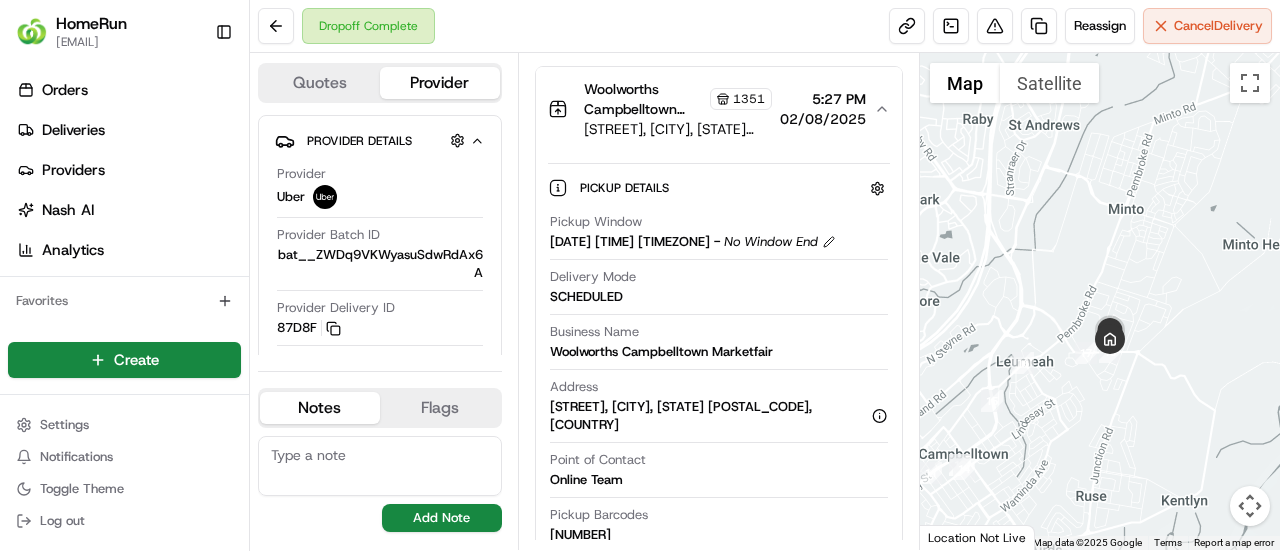click on "[COMPANY] [STORE_NAME] [STORE_ADDRESS], [CITY], [STATE] [POSTAL_CODE], [COUNTRY] [TIME] [DATE]" at bounding box center [719, 109] 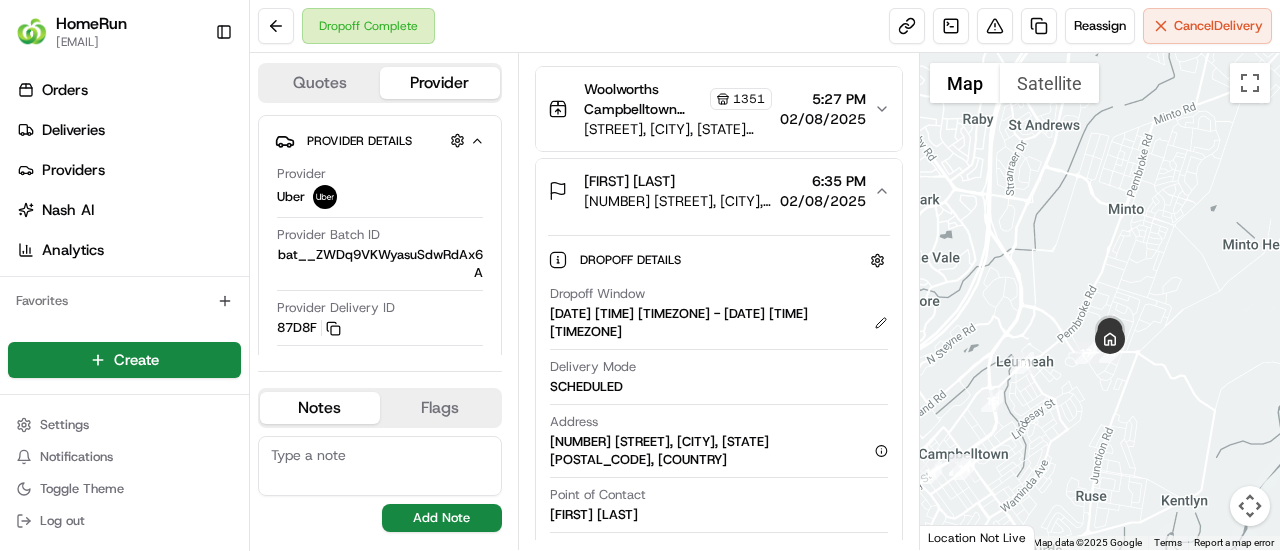 click on "[FIRST] [LAST] [NUMBER] [STREET], [CITY], [STATE] [POSTAL_CODE], [COUNTRY] [TIME] [DATE]" at bounding box center (719, 191) 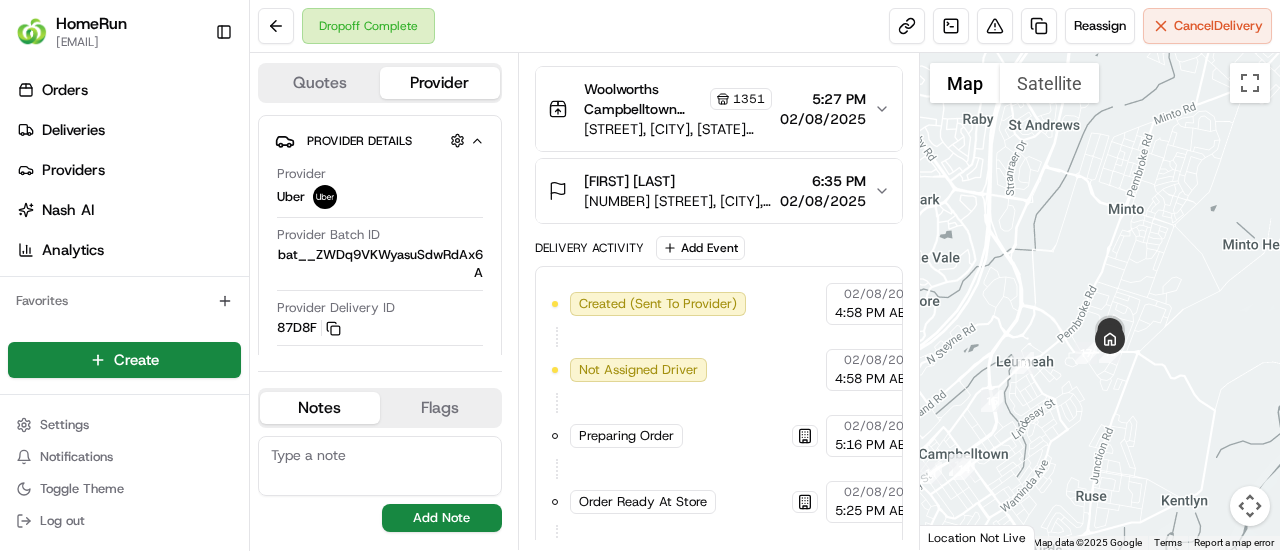 click 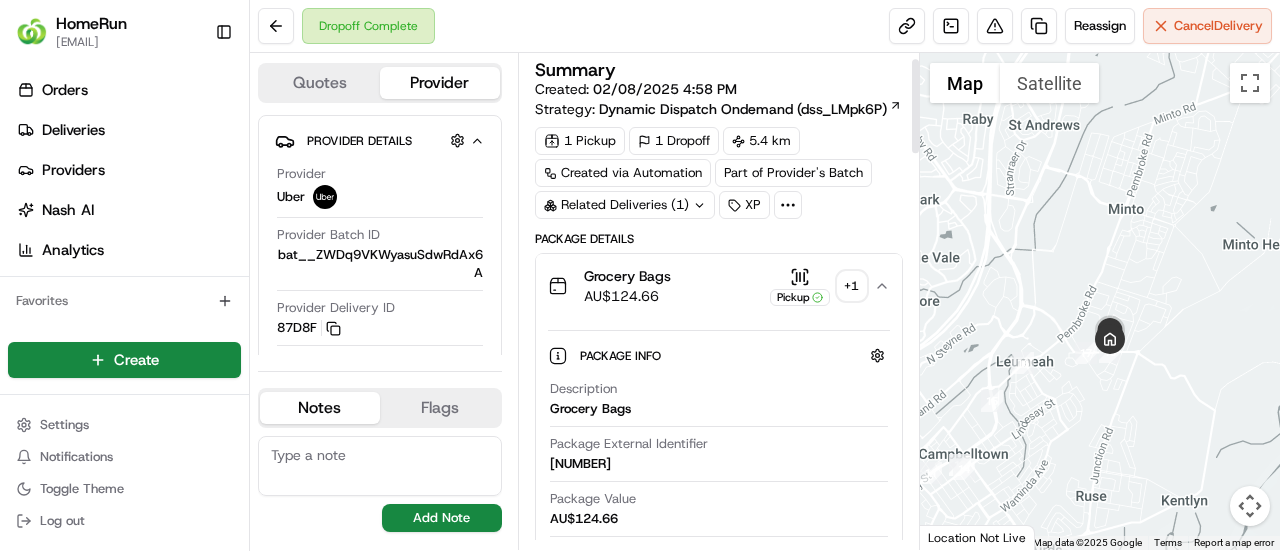 scroll, scrollTop: 0, scrollLeft: 0, axis: both 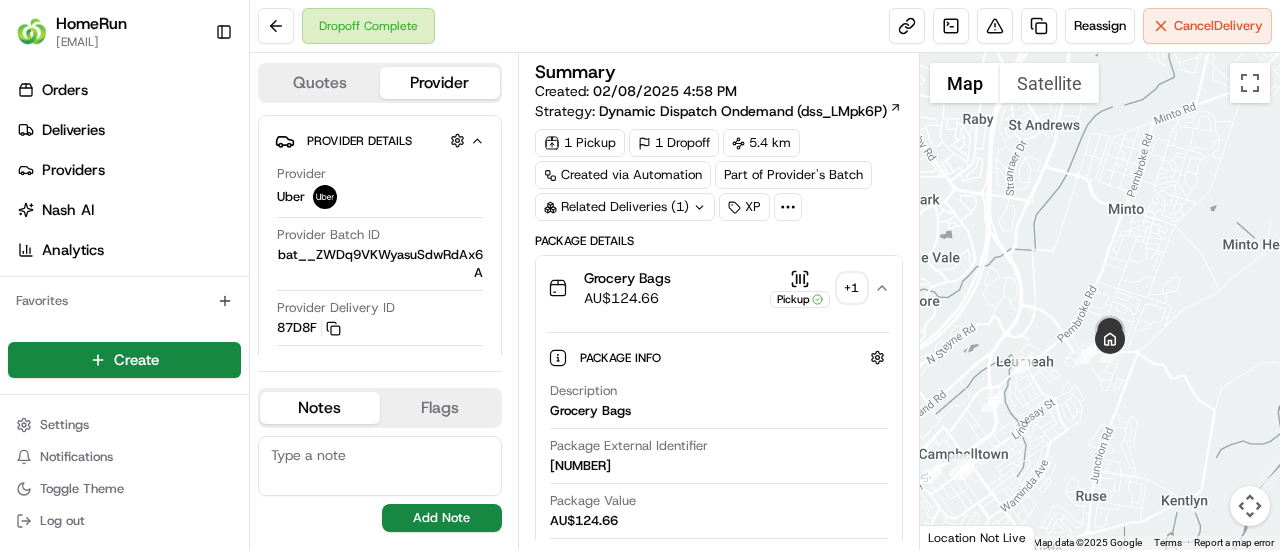 click on "+ 1" at bounding box center [852, 288] 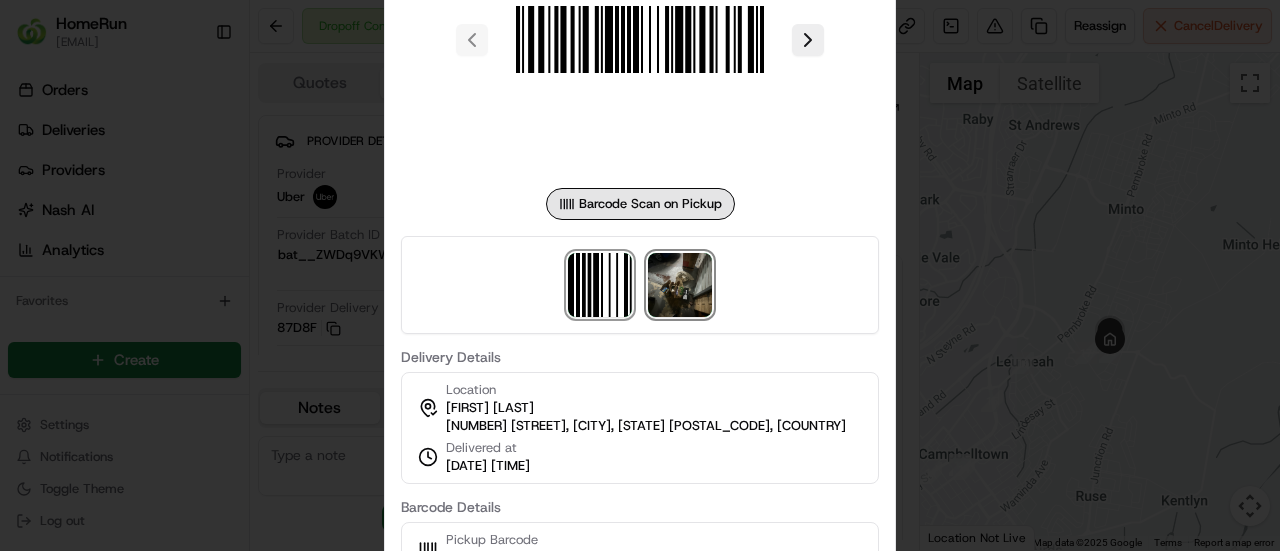 click at bounding box center (680, 285) 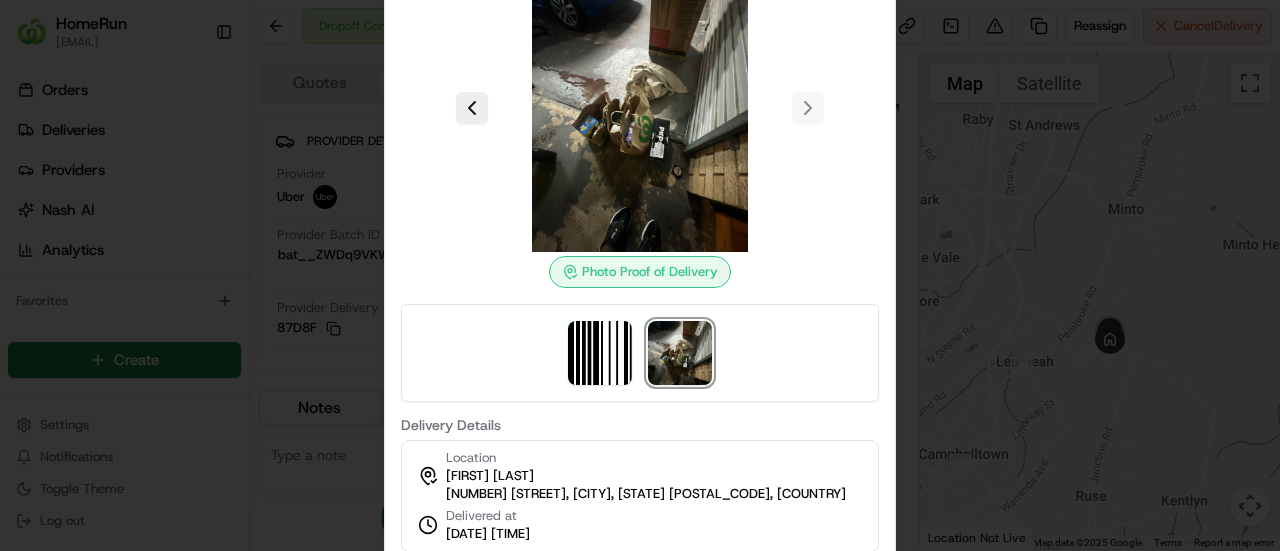 click on "Photo Proof of Delivery" at bounding box center (640, 272) 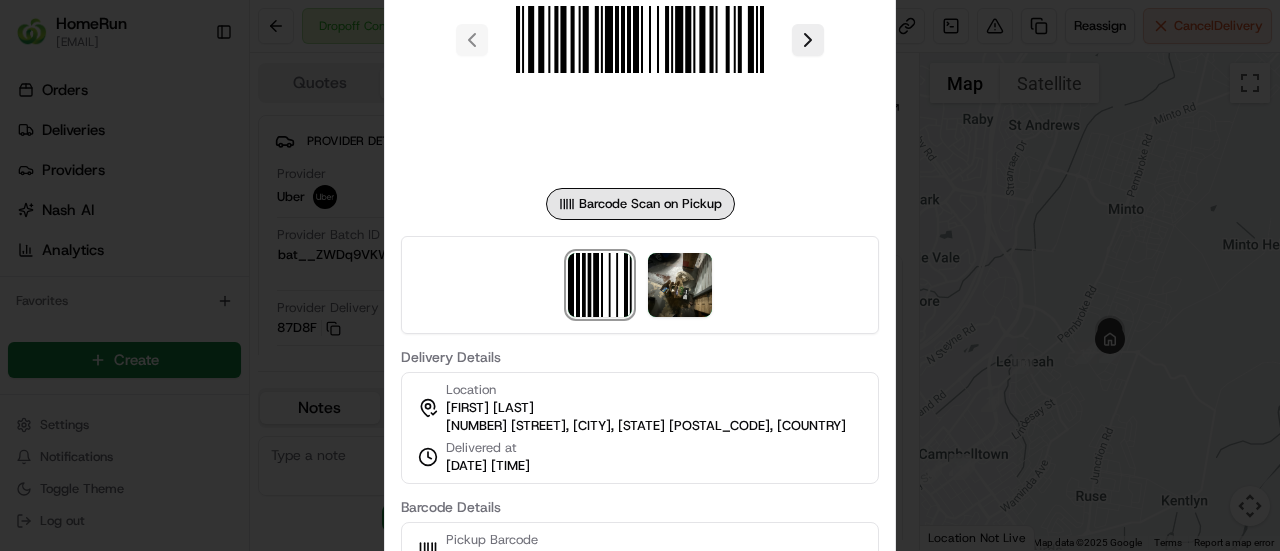 click at bounding box center [640, 275] 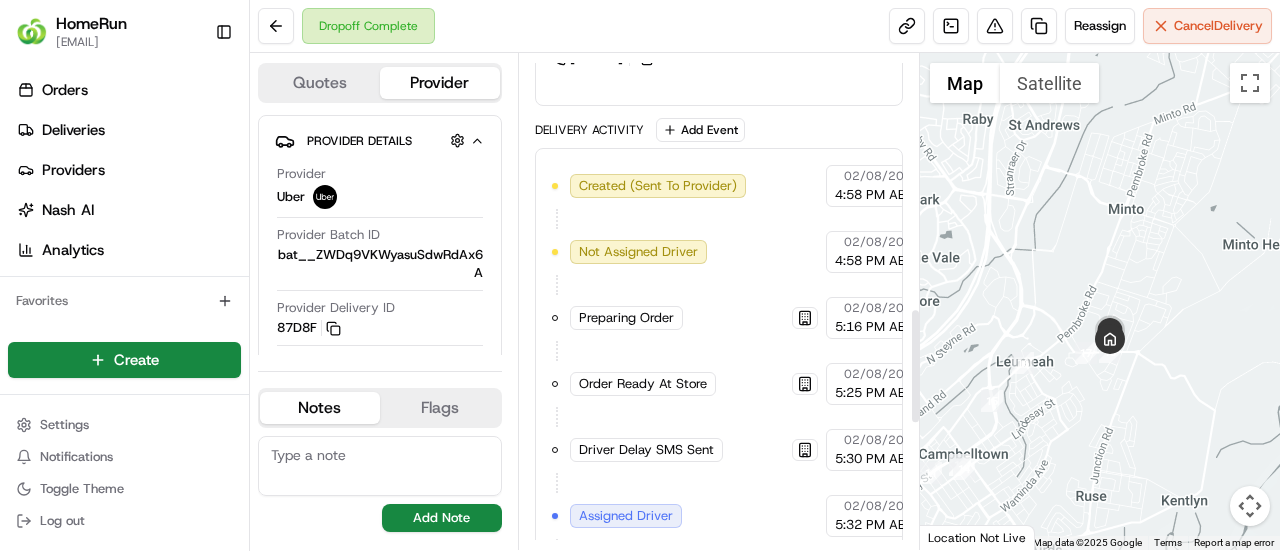 scroll, scrollTop: 1100, scrollLeft: 0, axis: vertical 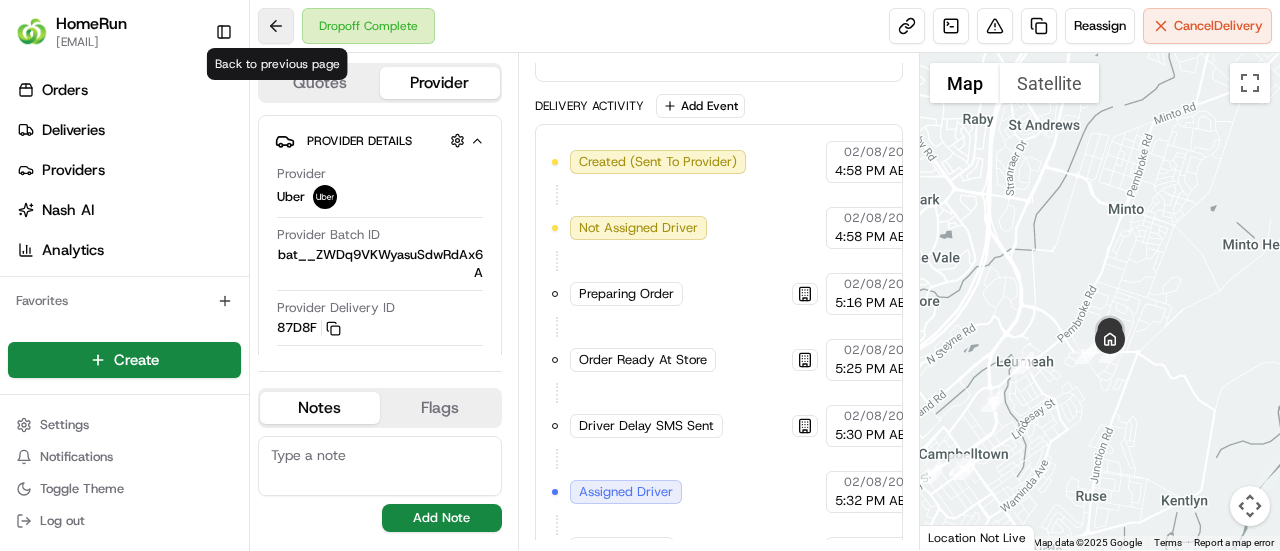 click at bounding box center [276, 26] 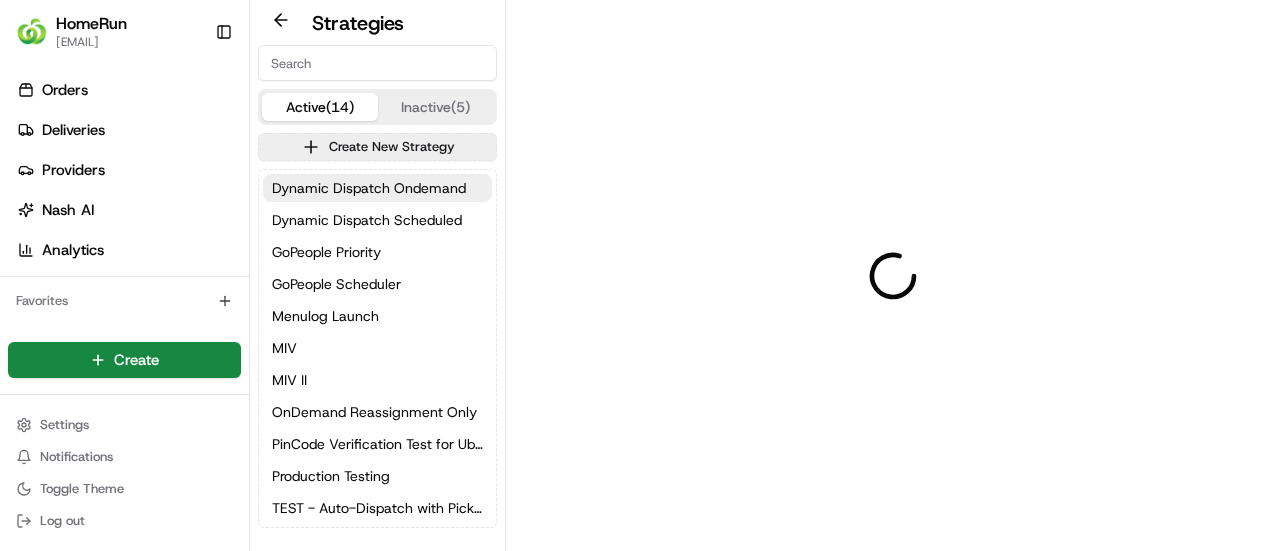 scroll, scrollTop: 0, scrollLeft: 0, axis: both 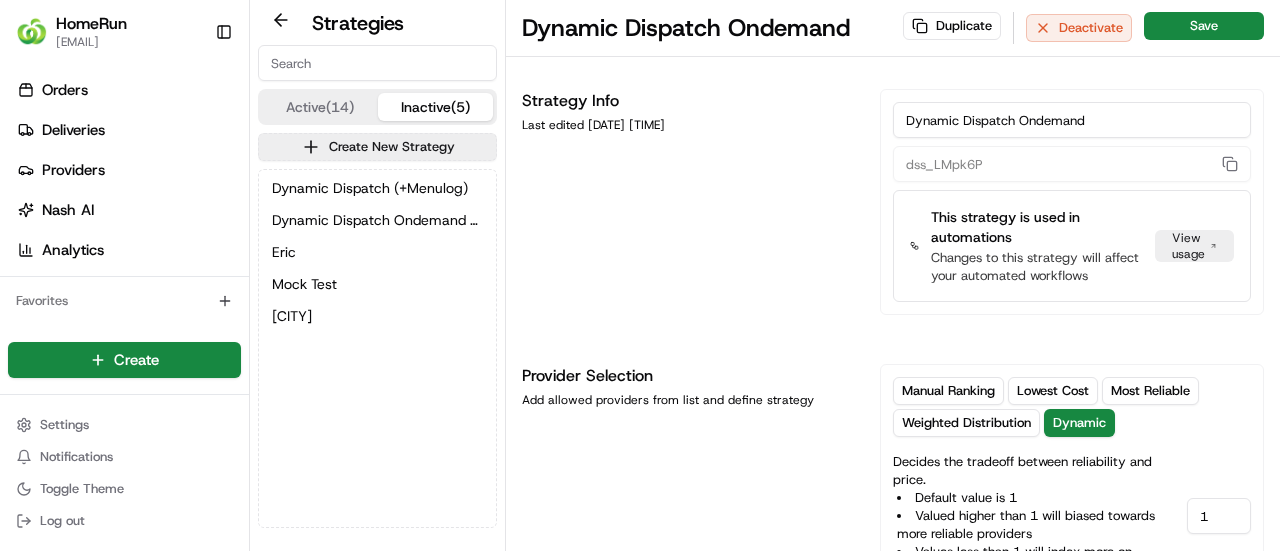 click on "Inactive  (5)" at bounding box center (436, 107) 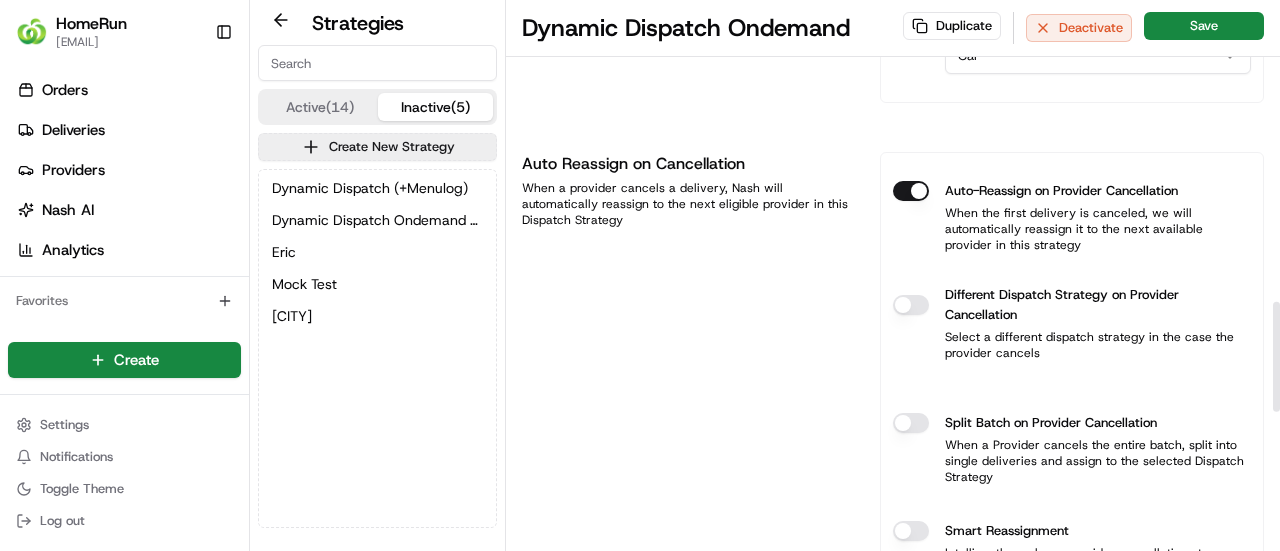 scroll, scrollTop: 1500, scrollLeft: 0, axis: vertical 